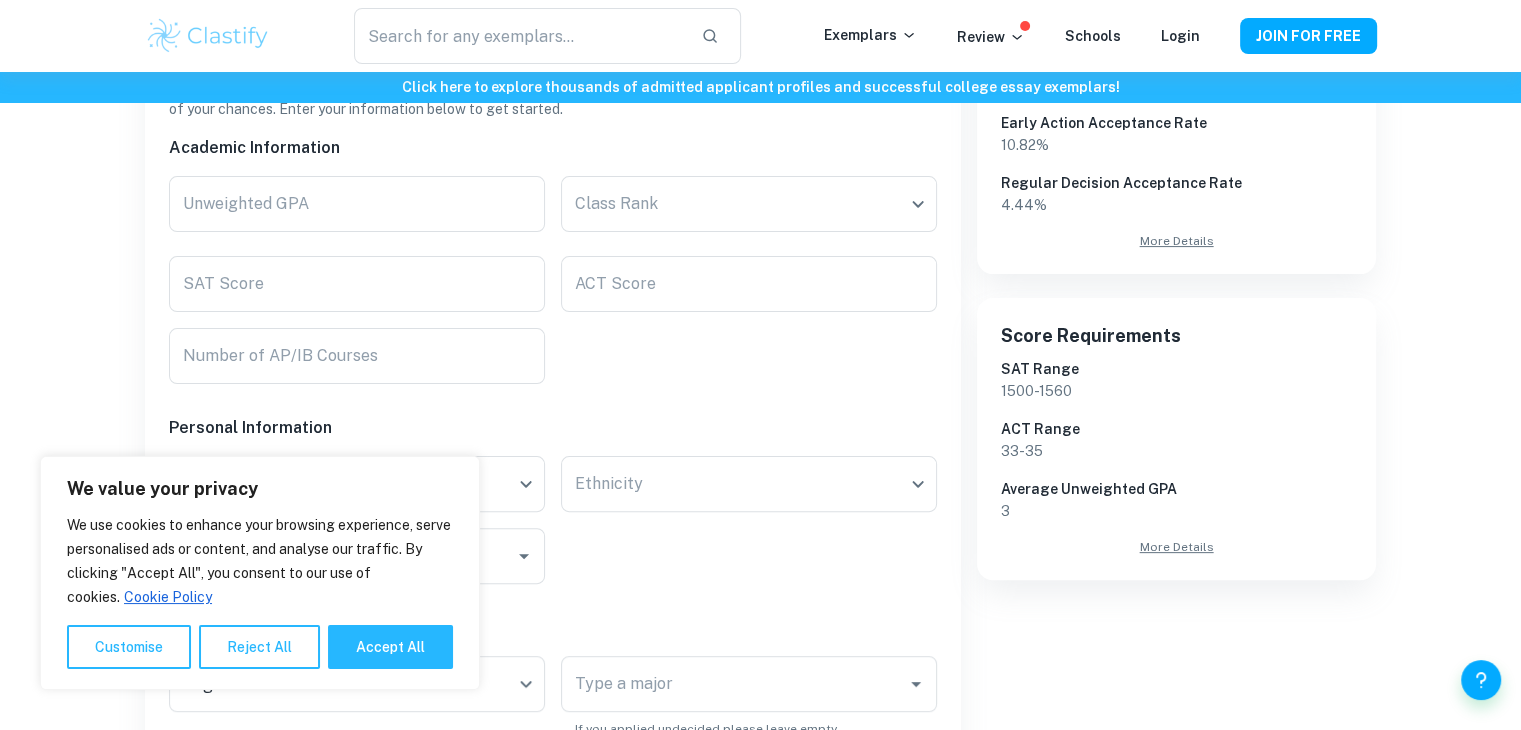 scroll, scrollTop: 448, scrollLeft: 0, axis: vertical 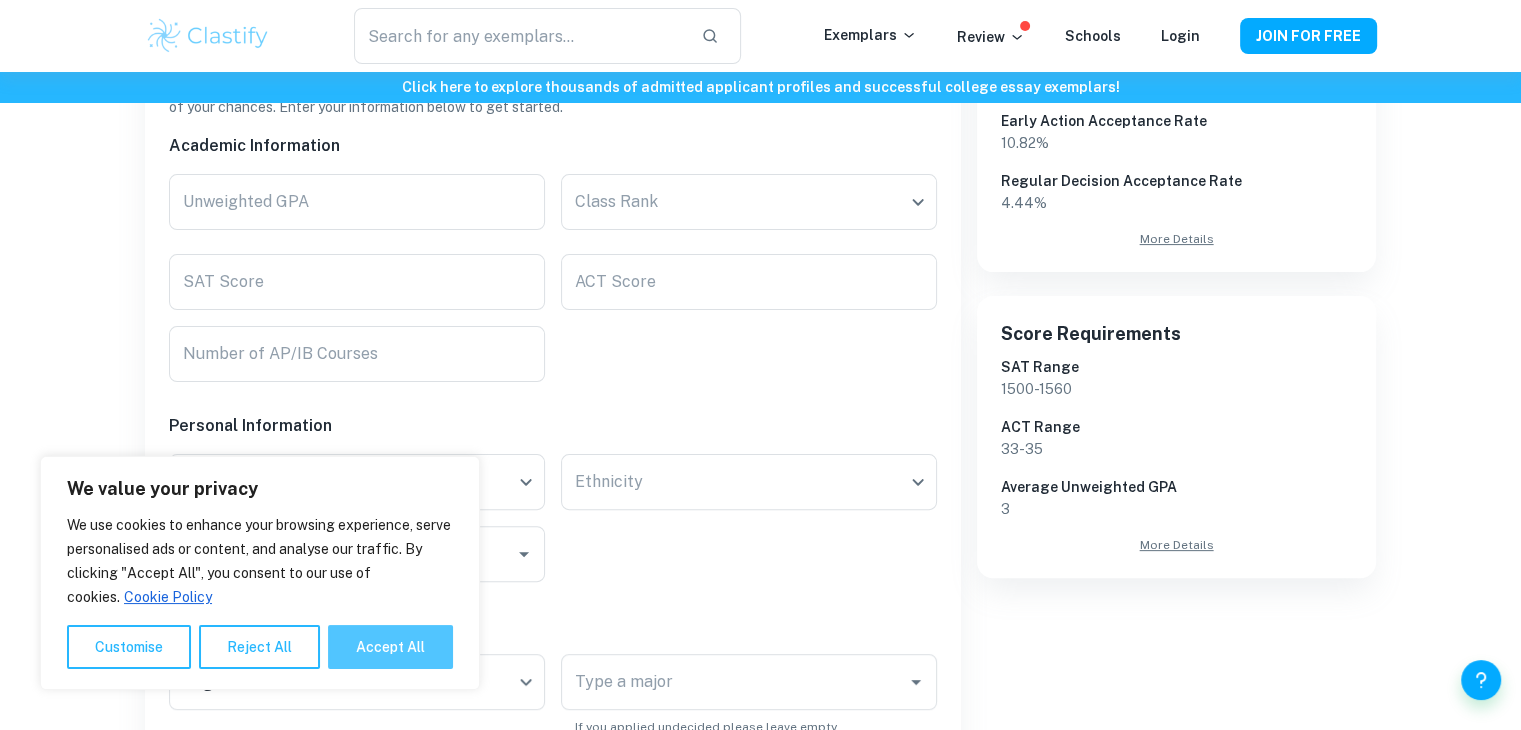 click on "Accept All" at bounding box center (390, 647) 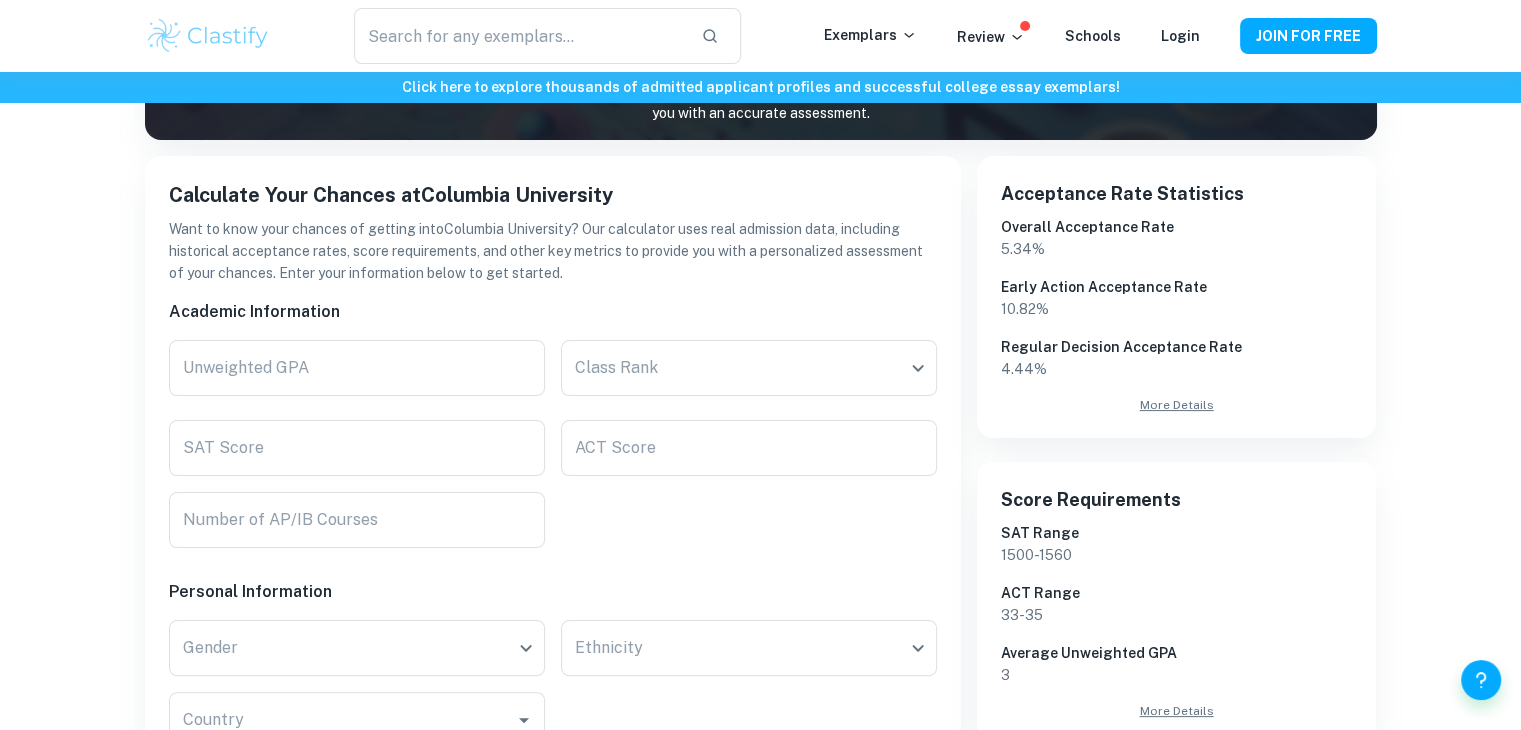 scroll, scrollTop: 278, scrollLeft: 0, axis: vertical 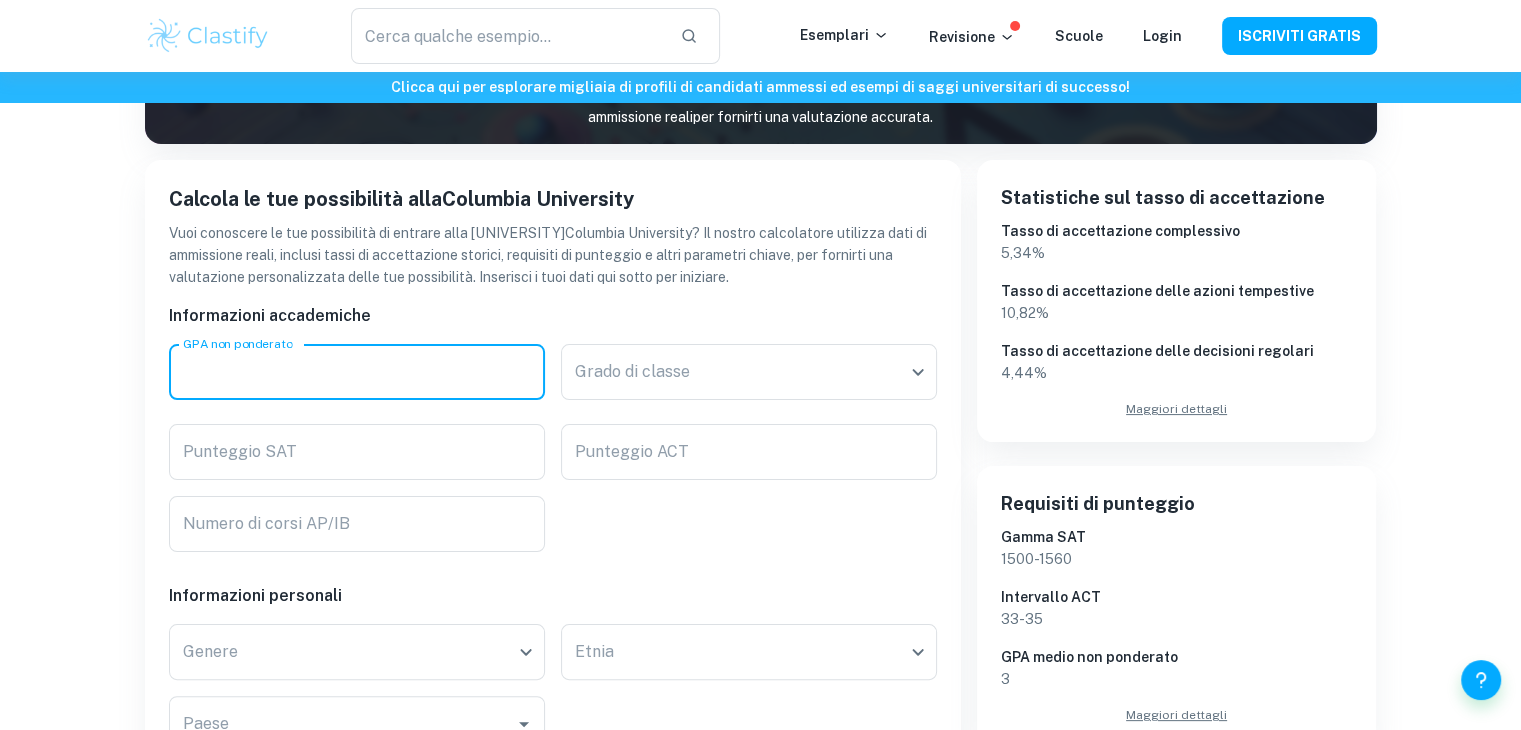 click on "GPA non ponderato" at bounding box center [357, 372] 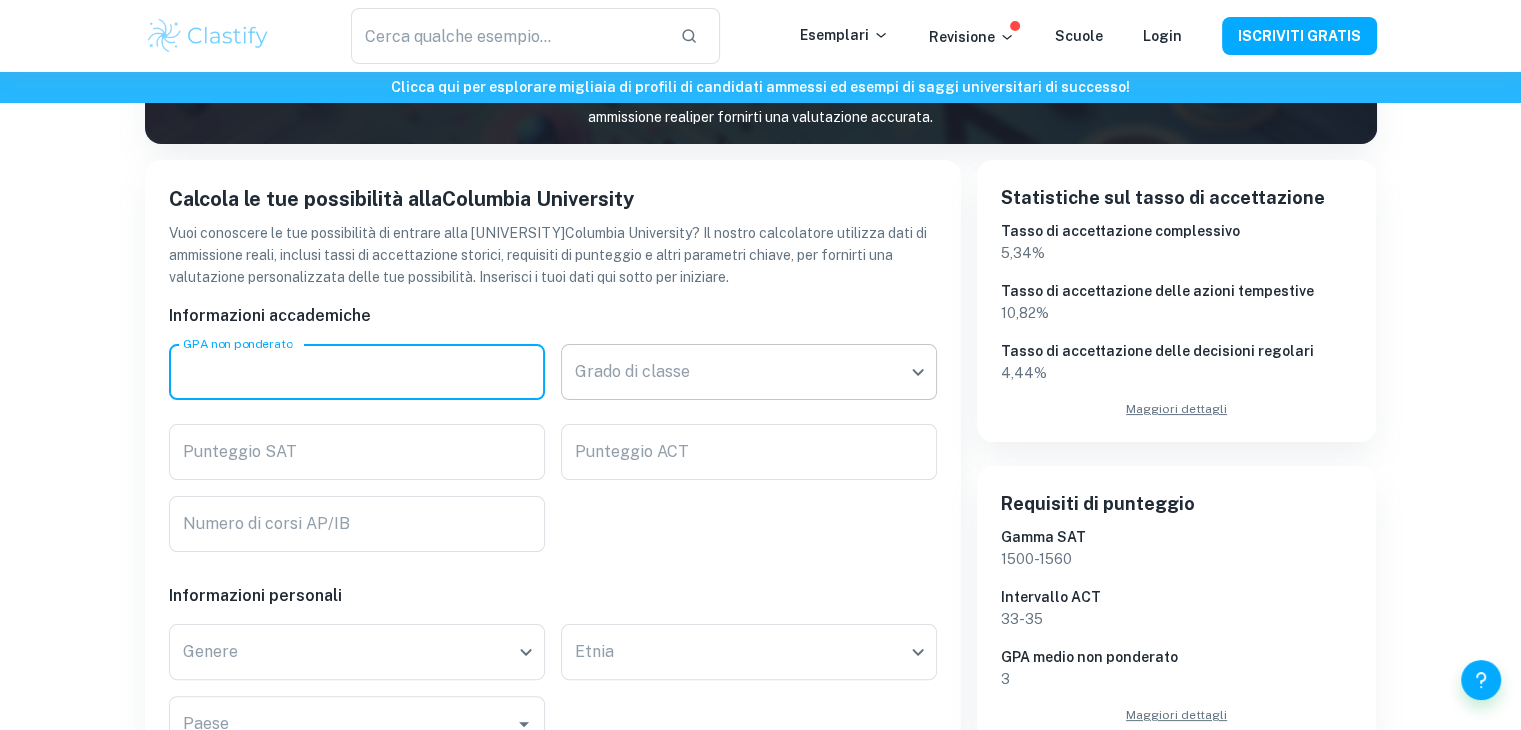 click on "Rispettiamo la tua privacy Utilizziamo i cookie per migliorare la tua esperienza di navigazione, offrirti annunci o contenuti personalizzati e analizzare il nostro traffico. Cliccando su "Accetta tutti", acconsenti all'utilizzo dei cookie.  Informativa sui cookie   Personalizza   Rifiuta tutto   Accetta tutto   Personalizza le preferenze di consenso   Utilizziamo i cookie per aiutarti a navigare in modo efficiente e a svolgere determinate funzioni. Di seguito troverai informazioni dettagliate su tutti i cookie per ciascuna categoria di consenso. I cookie classificati come "Necessari" vengono memorizzati nel tuo browser in quanto sono essenziali per abilitare le funzionalità di base del sito.  Mostra altro Per maggiori informazioni su come i cookie di terze parti di Google operano e gestiscono i tuoi dati, consulta:  Informativa sulla privacy di Google   Necessario Sempre attivo Funzionale Analisi Prestazione Annuncio Non categorizzato Rifiuta tutto   Salva le mie preferenze   Accetta tutto ​ Esemplari %" at bounding box center [760, 159] 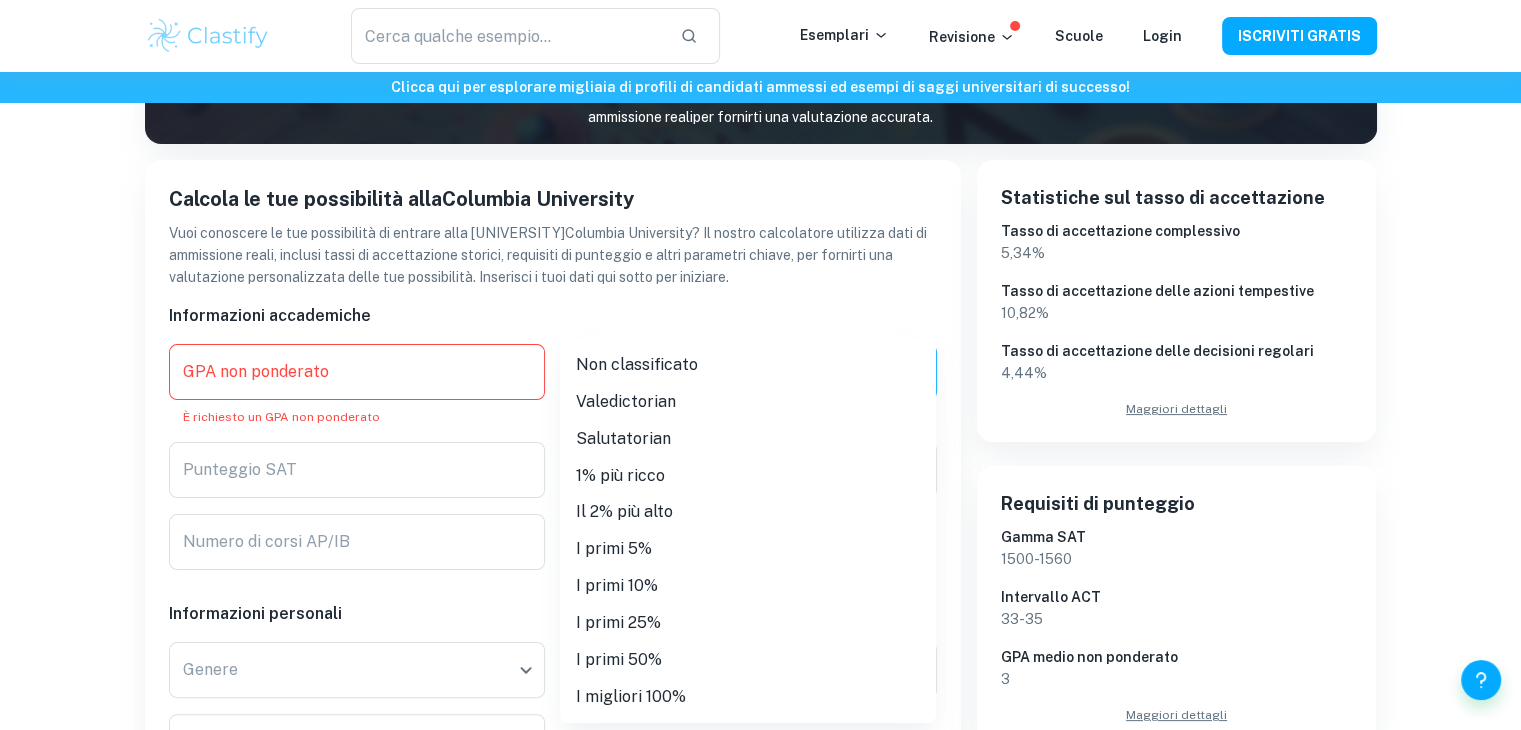 click at bounding box center [760, 365] 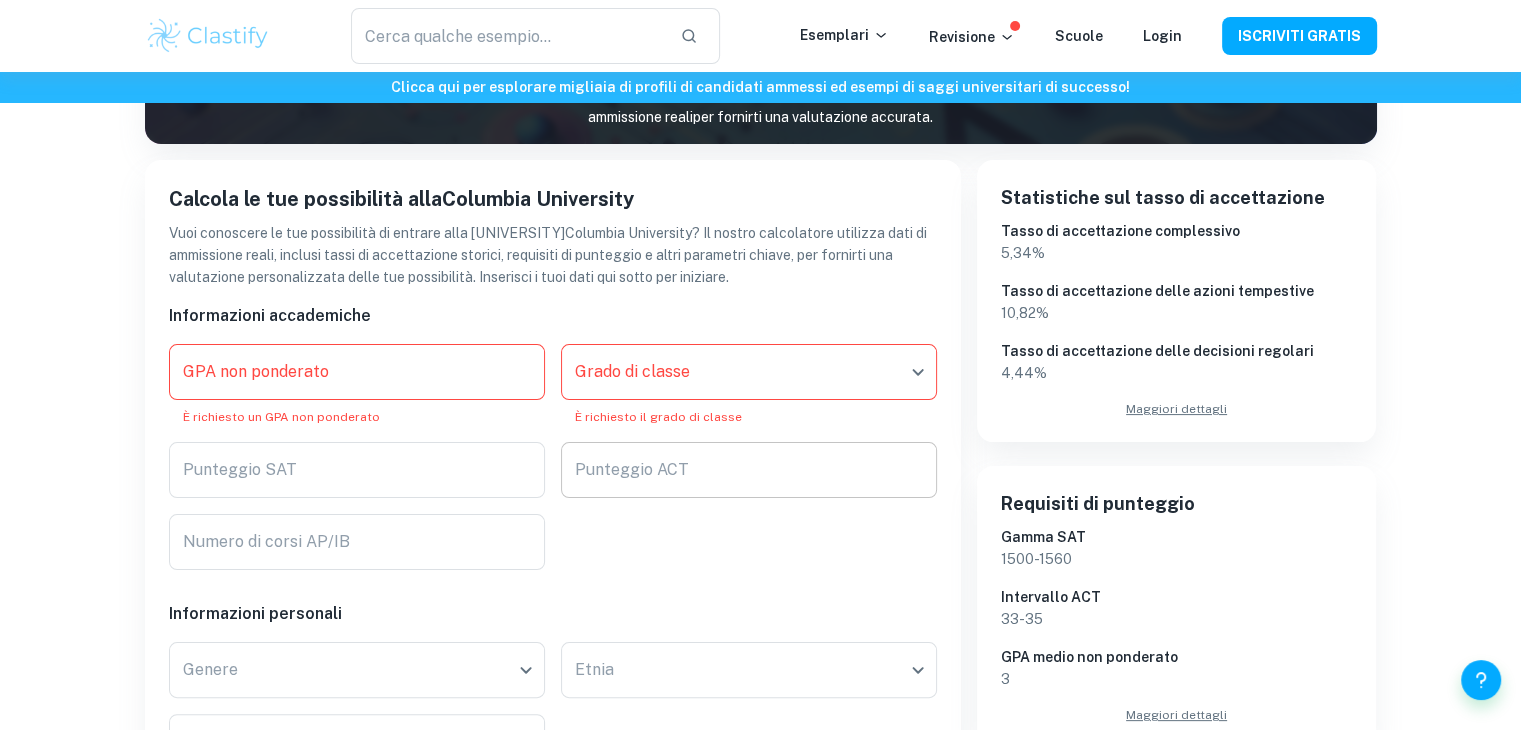 click on "Punteggio ACT" at bounding box center [749, 470] 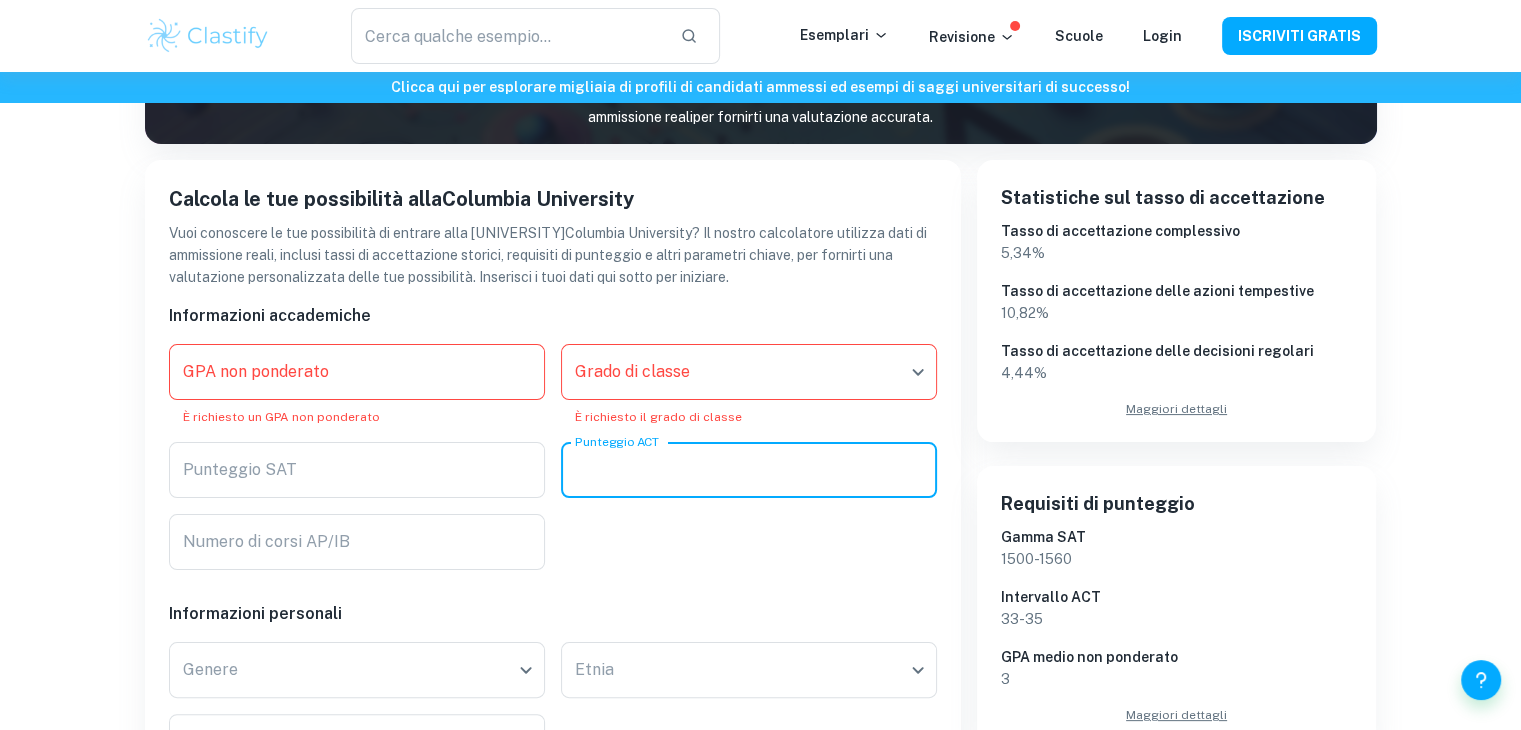 click on "Punteggio ACT" at bounding box center [749, 470] 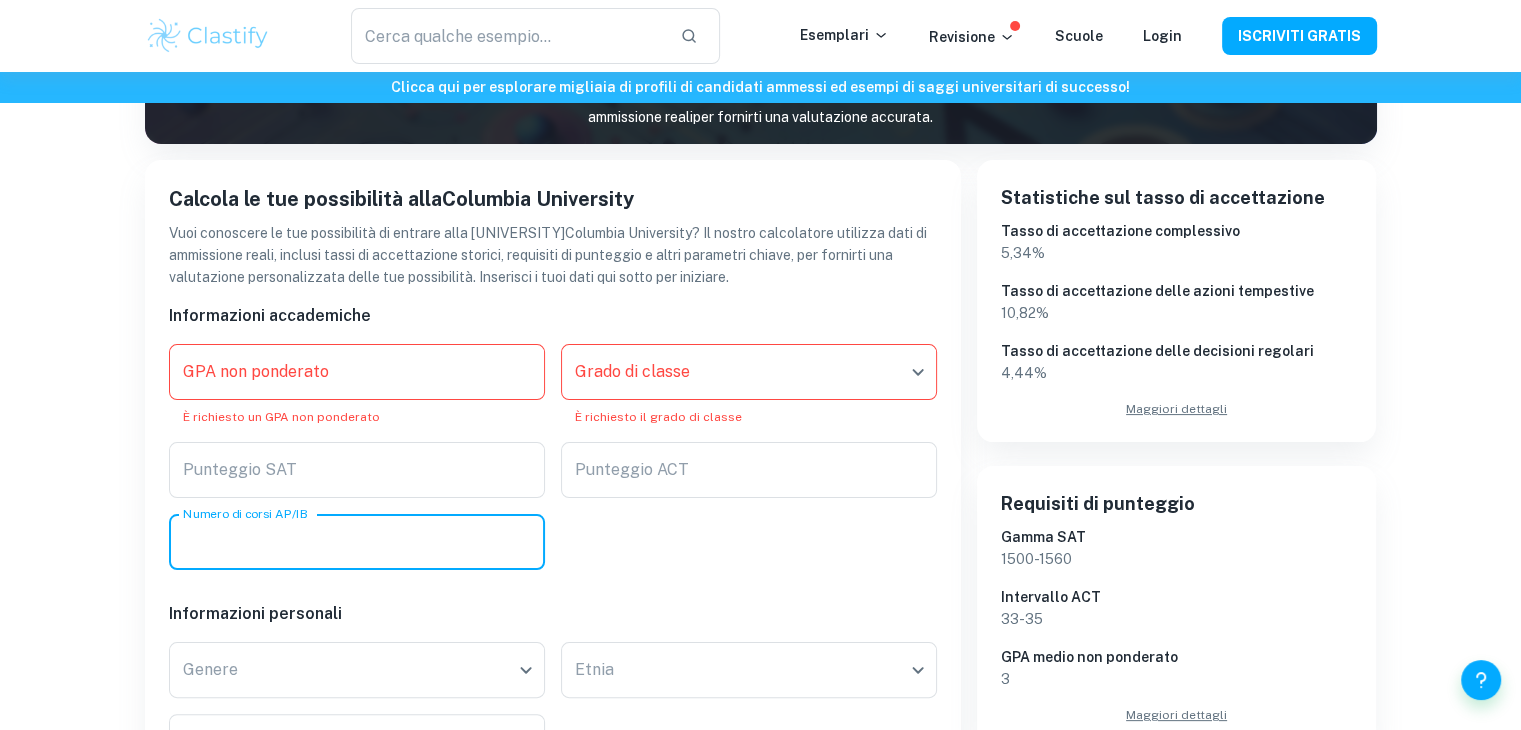 click on "Numero di corsi AP/IB" at bounding box center [357, 542] 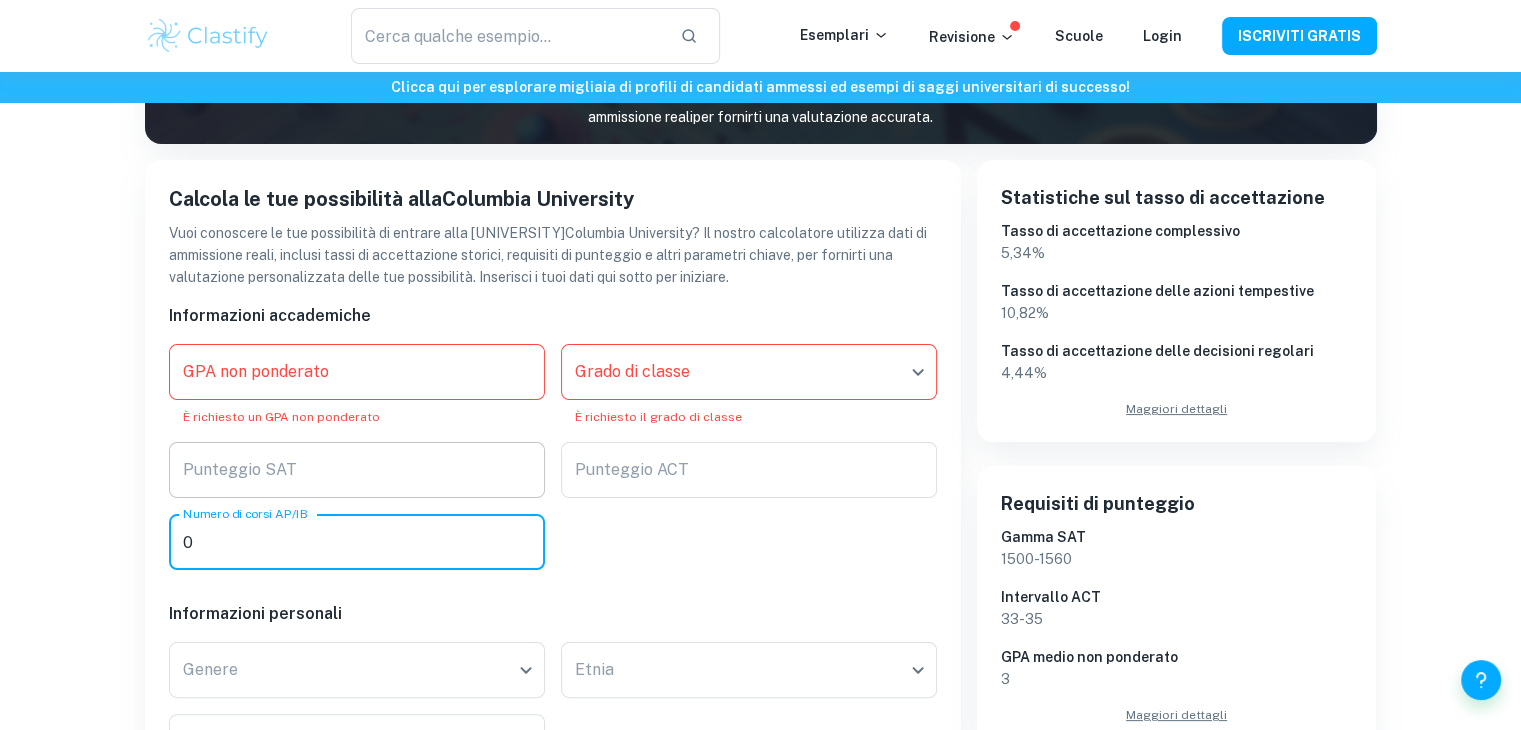 type on "0" 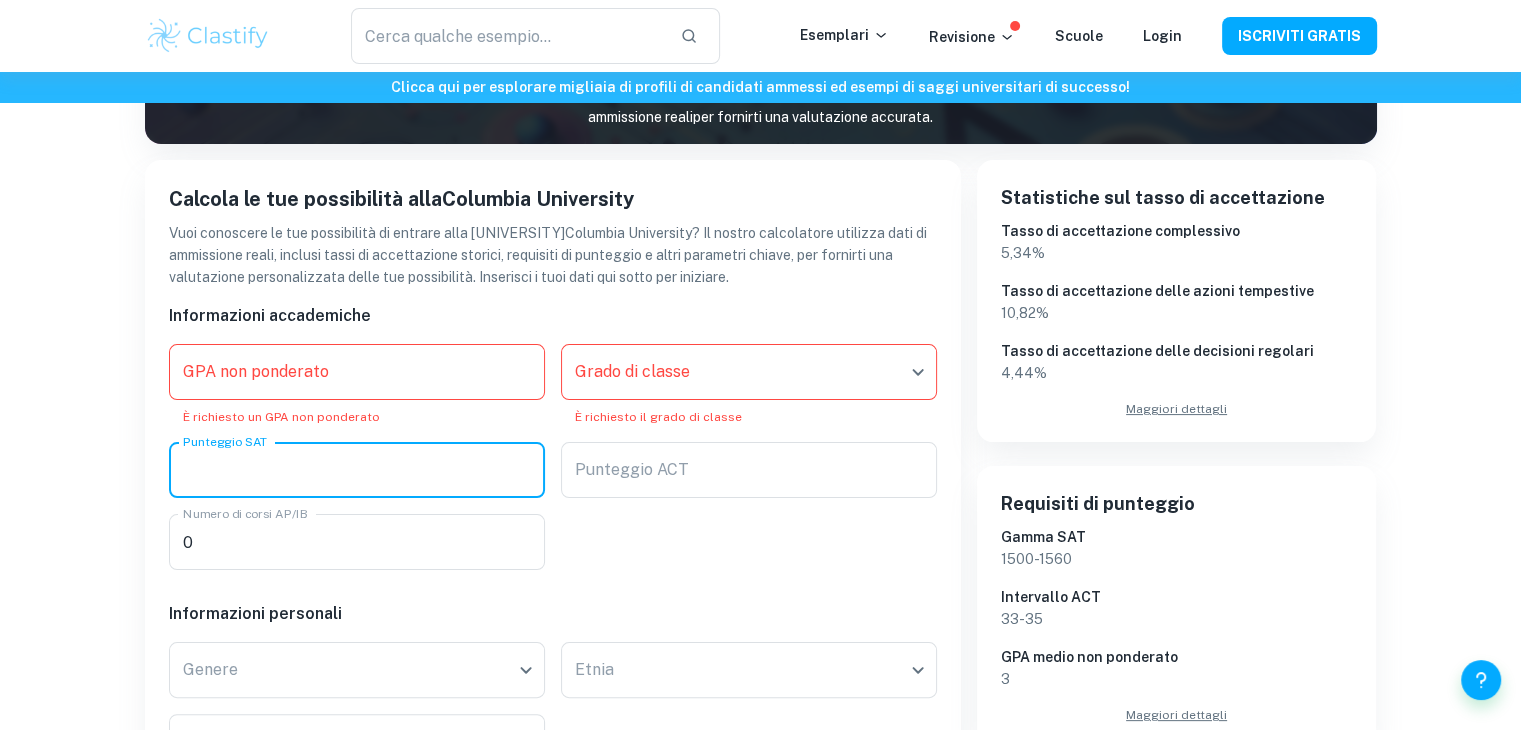 click on "Punteggio SAT" at bounding box center (357, 470) 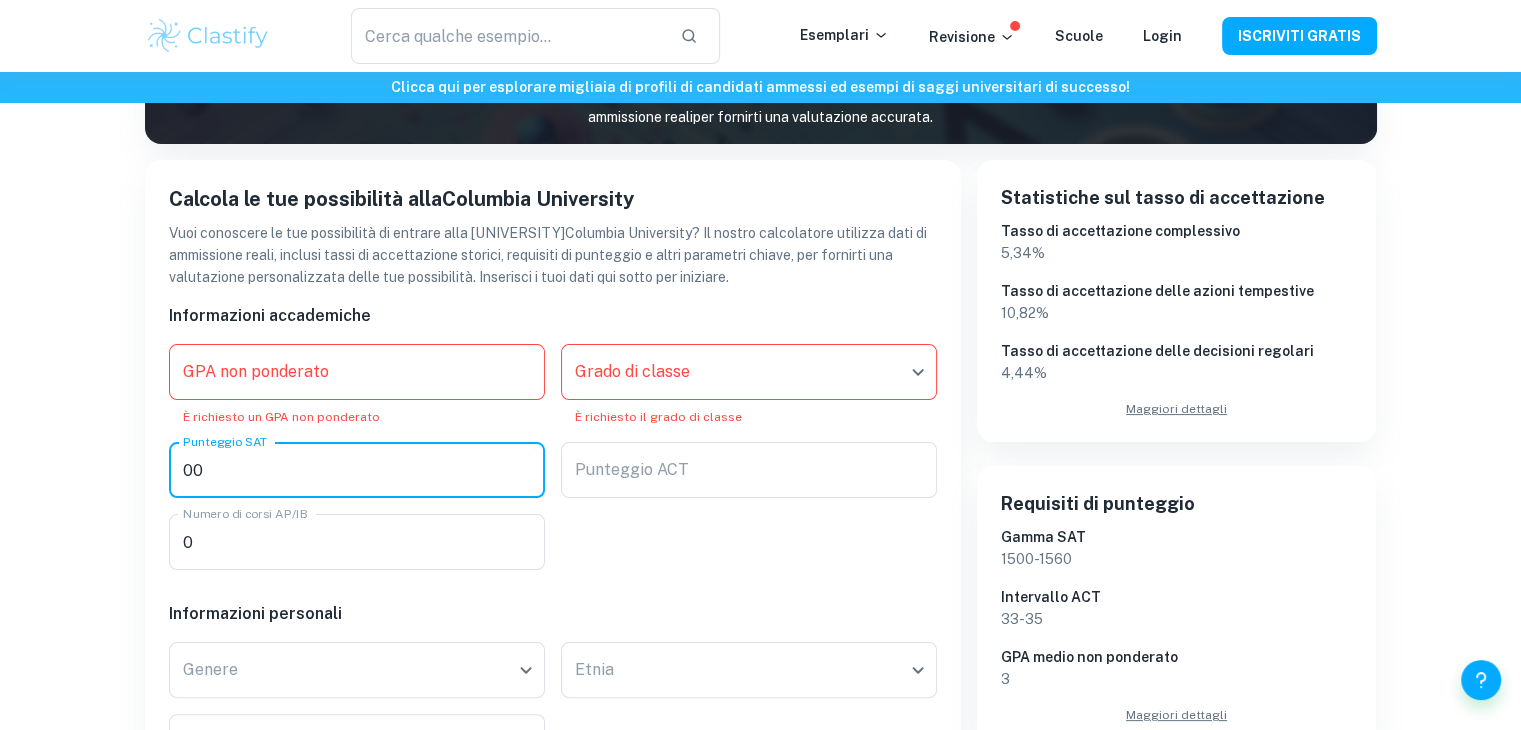 type on "00" 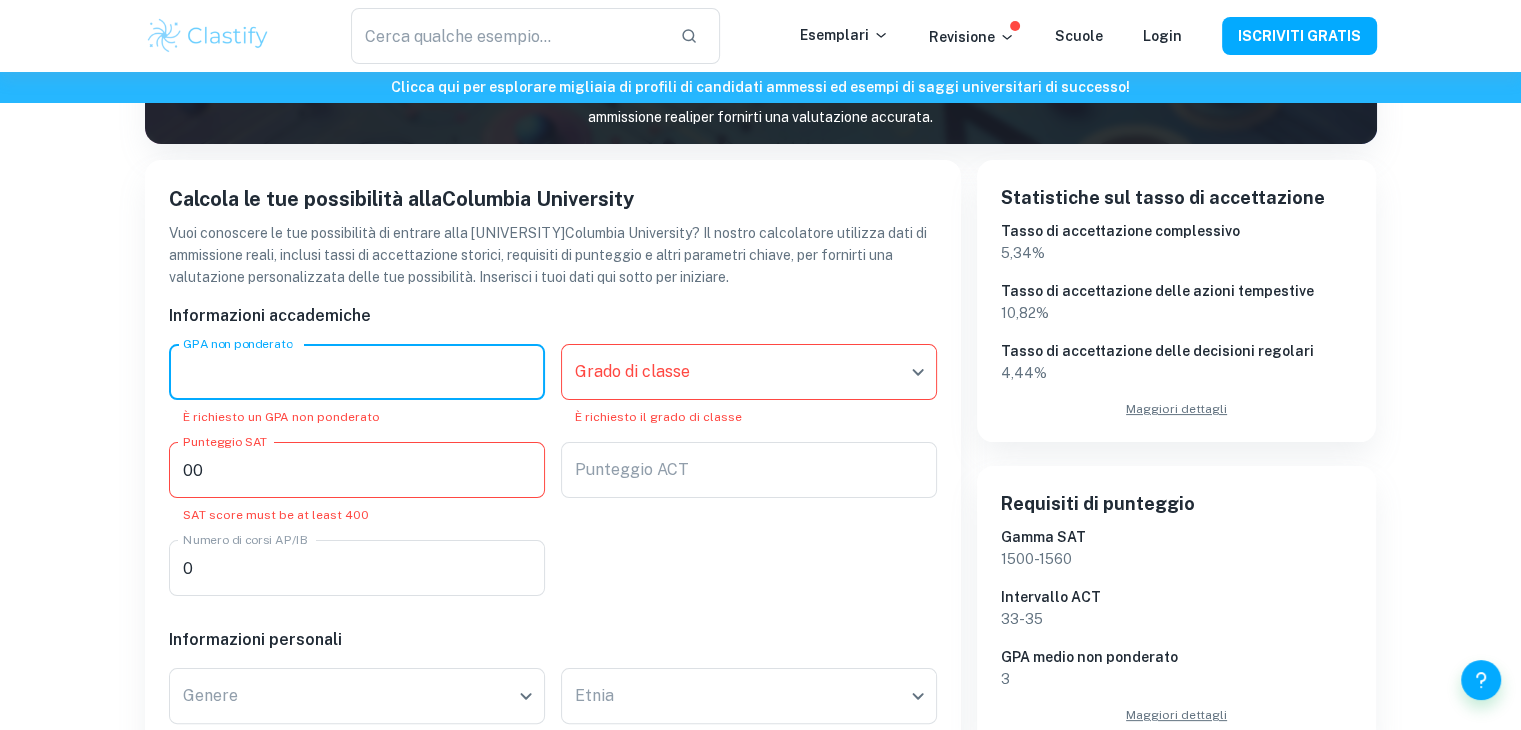 click on "GPA non ponderato" at bounding box center [357, 372] 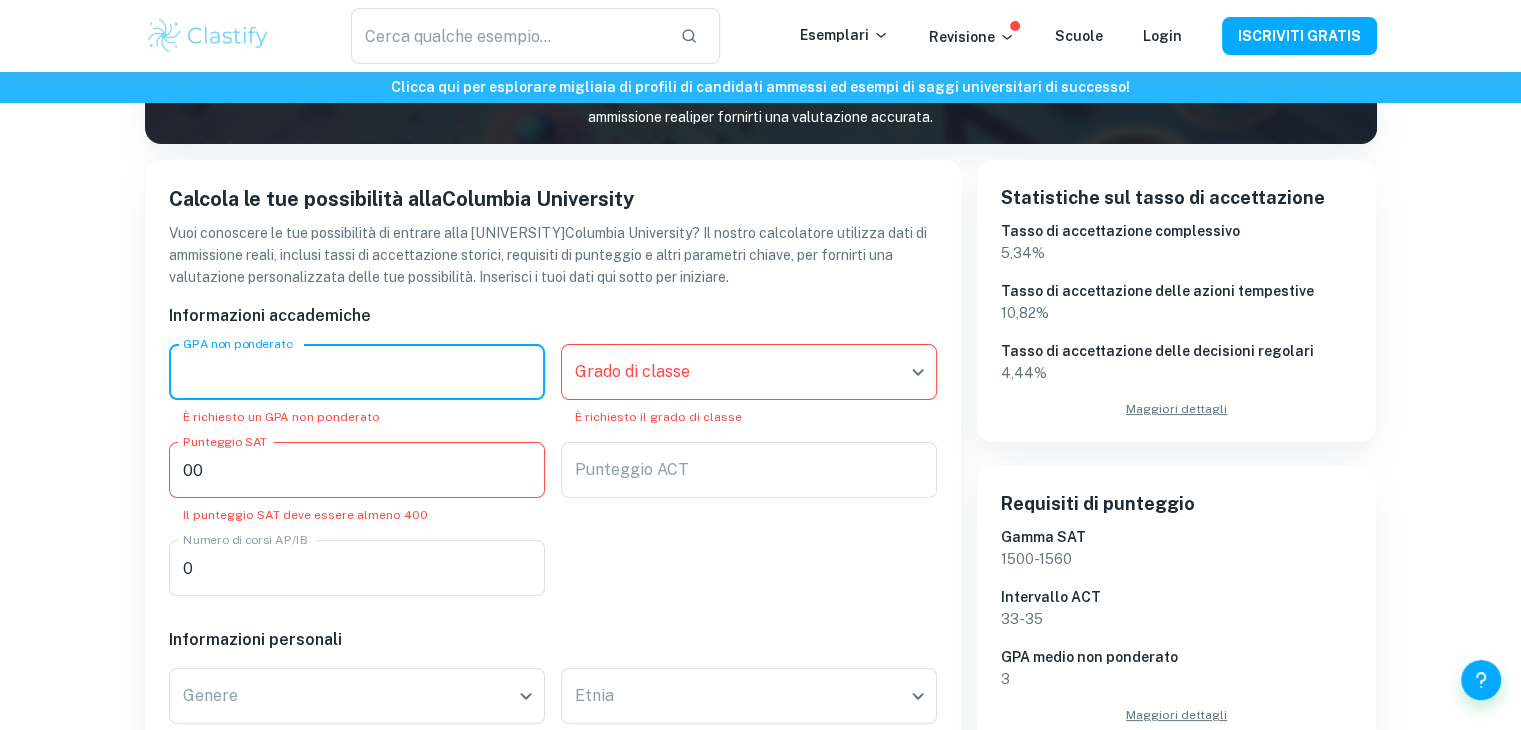 click on "GPA non ponderato" at bounding box center (357, 372) 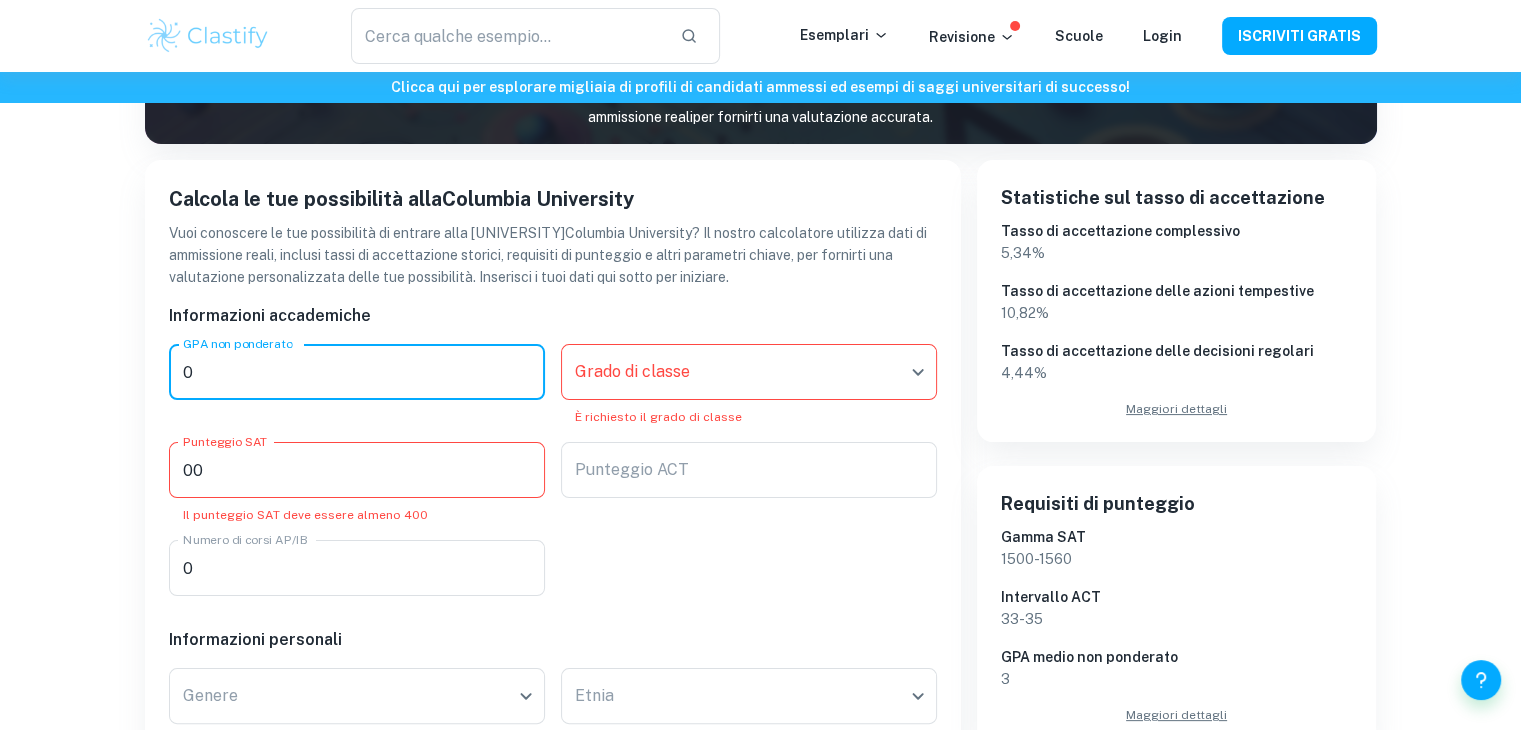 type on "0" 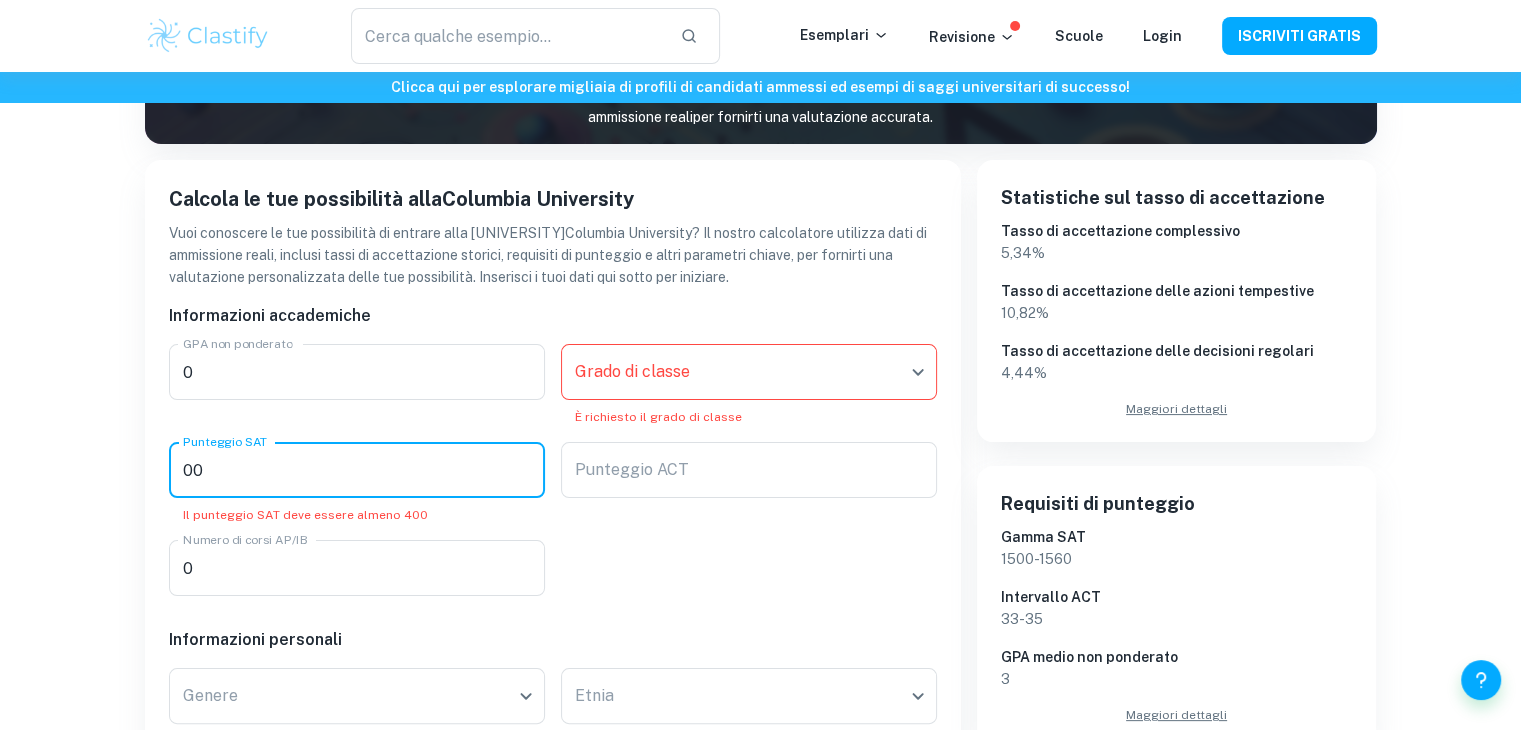 type on "0" 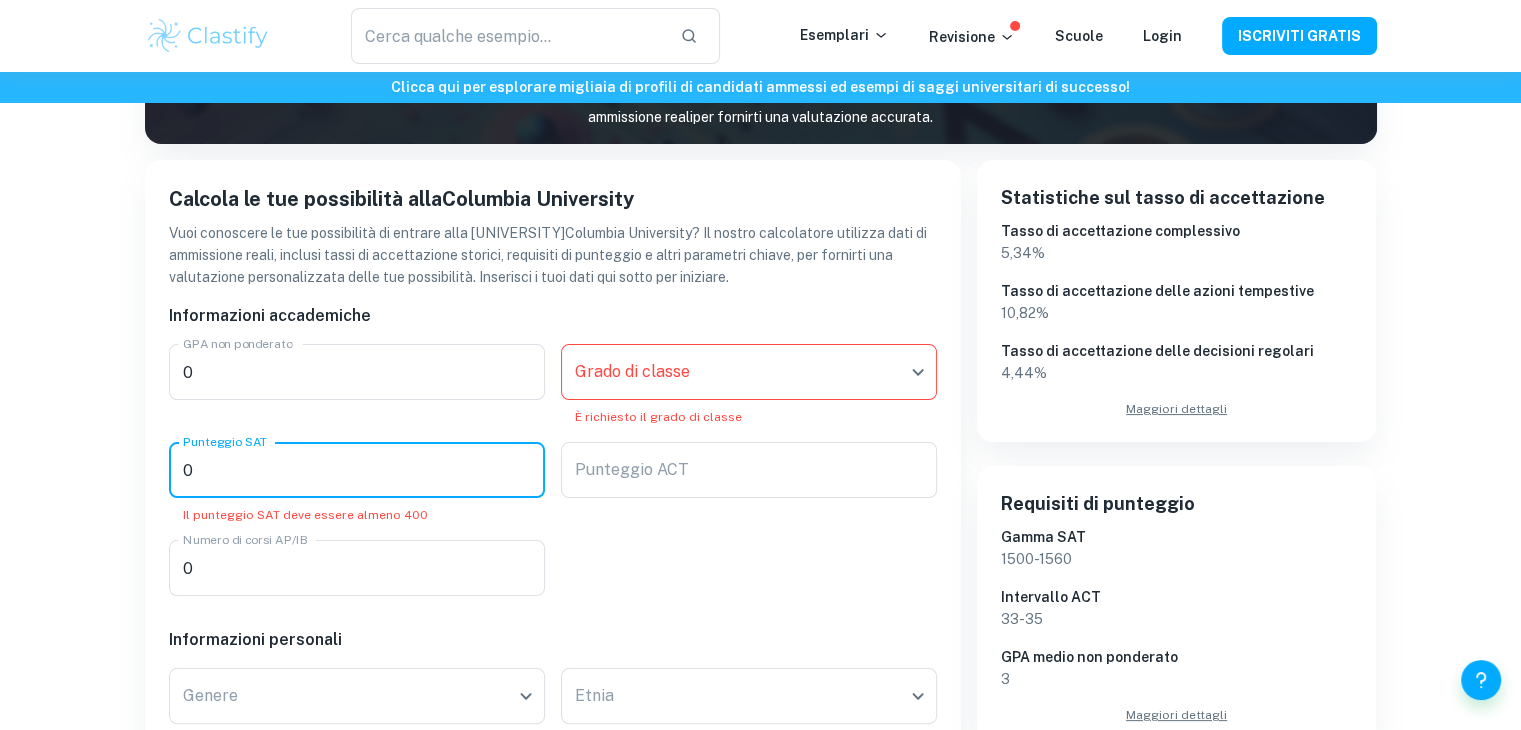 type on "0" 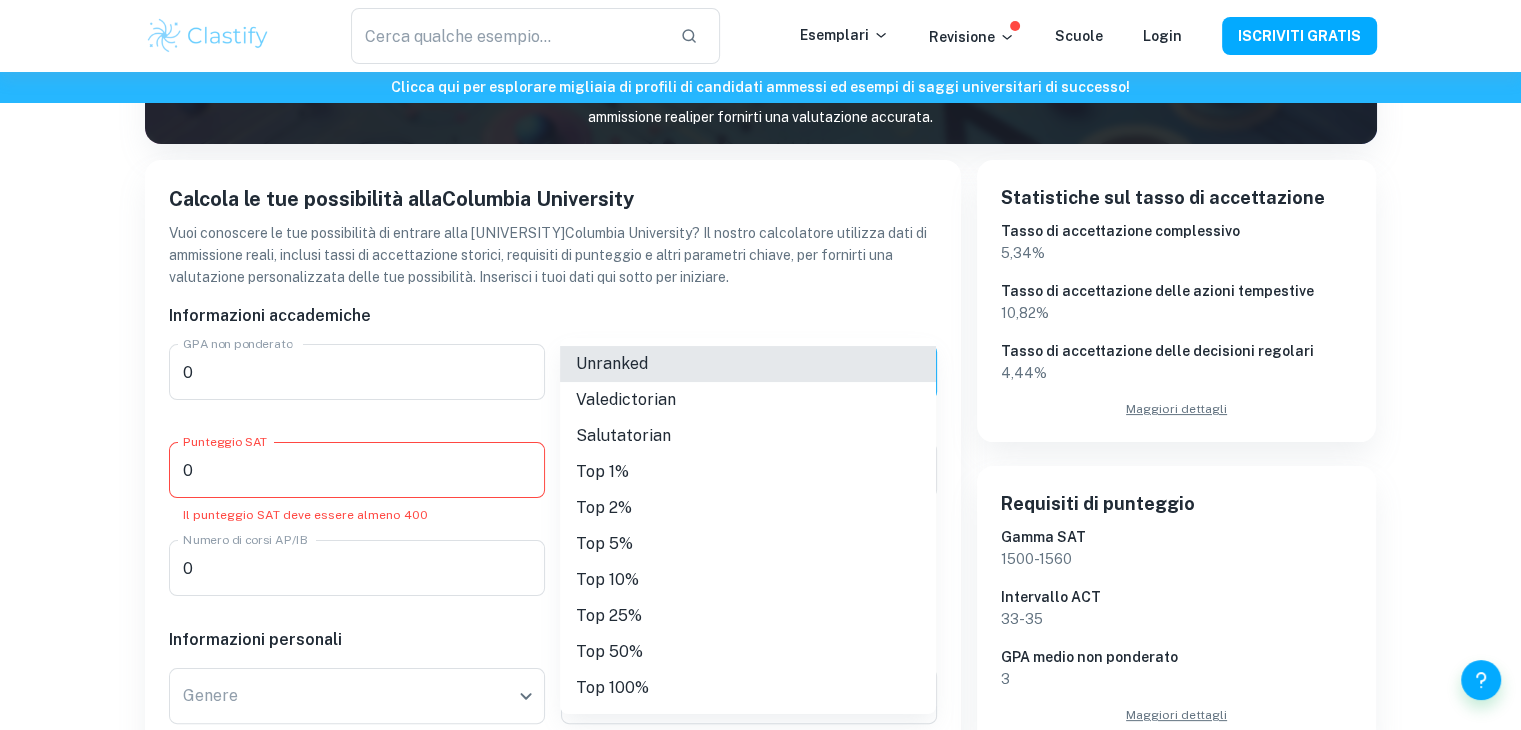 click on "Rispettiamo la tua privacy Utilizziamo i cookie per migliorare la tua esperienza di navigazione, offrirti annunci o contenuti personalizzati e analizzare il nostro traffico. Cliccando su "Accetta tutti", acconsenti all'utilizzo dei cookie.  Informativa sui cookie   Personalizza   Rifiuta tutto   Accetta tutto   Personalizza le preferenze di consenso   Utilizziamo i cookie per aiutarti a navigare in modo efficiente e a svolgere determinate funzioni. Di seguito troverai informazioni dettagliate su tutti i cookie per ciascuna categoria di consenso. I cookie classificati come "Necessari" vengono memorizzati nel tuo browser in quanto sono essenziali per abilitare le funzionalità di base del sito.  Mostra altro Per maggiori informazioni su come i cookie di terze parti di Google operano e gestiscono i tuoi dati, consulta:  Informativa sulla privacy di Google   Necessario Sempre attivo Funzionale Analisi Prestazione Annuncio Non categorizzato Rifiuta tutto   Salva le mie preferenze   Accetta tutto ​ Esemplari 0" at bounding box center (760, 159) 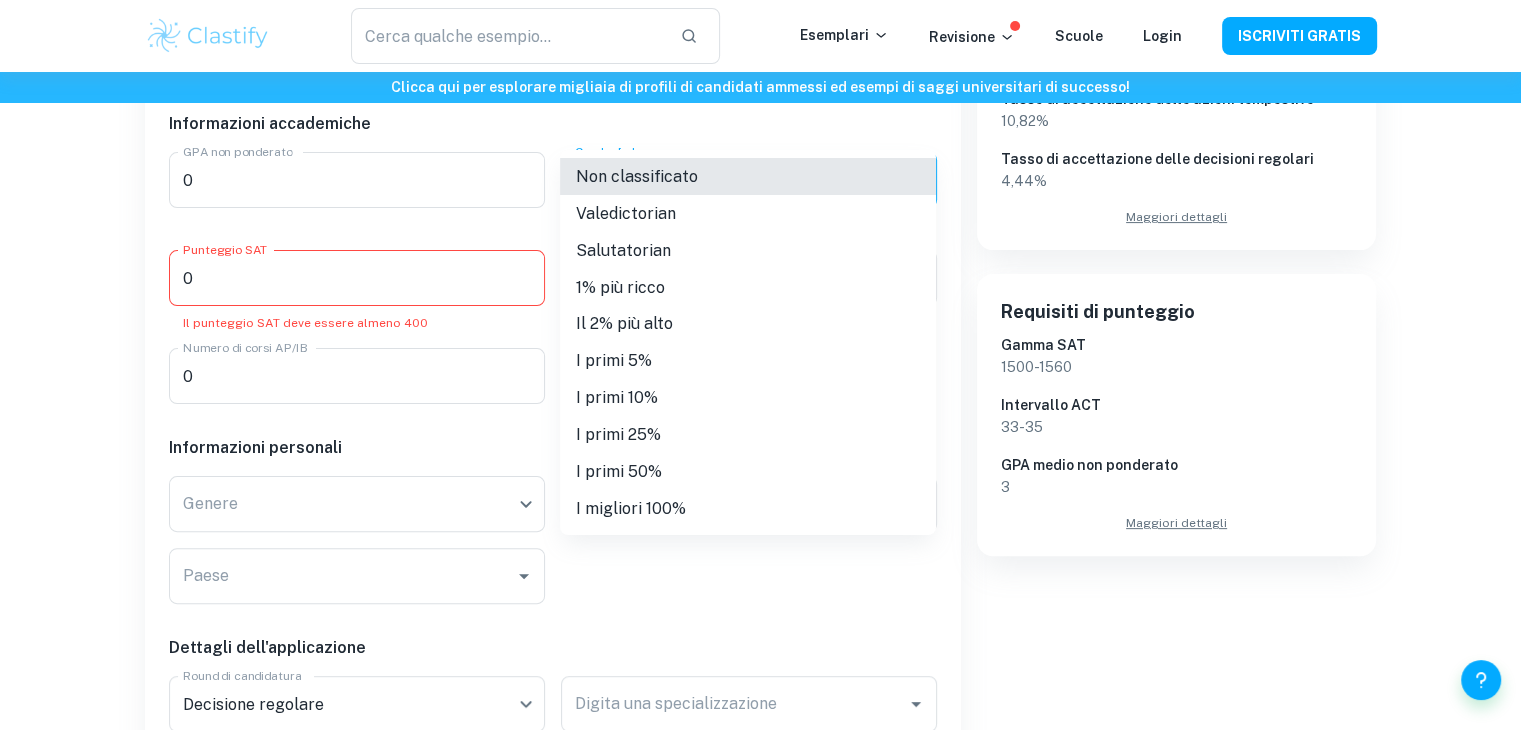 scroll, scrollTop: 410, scrollLeft: 0, axis: vertical 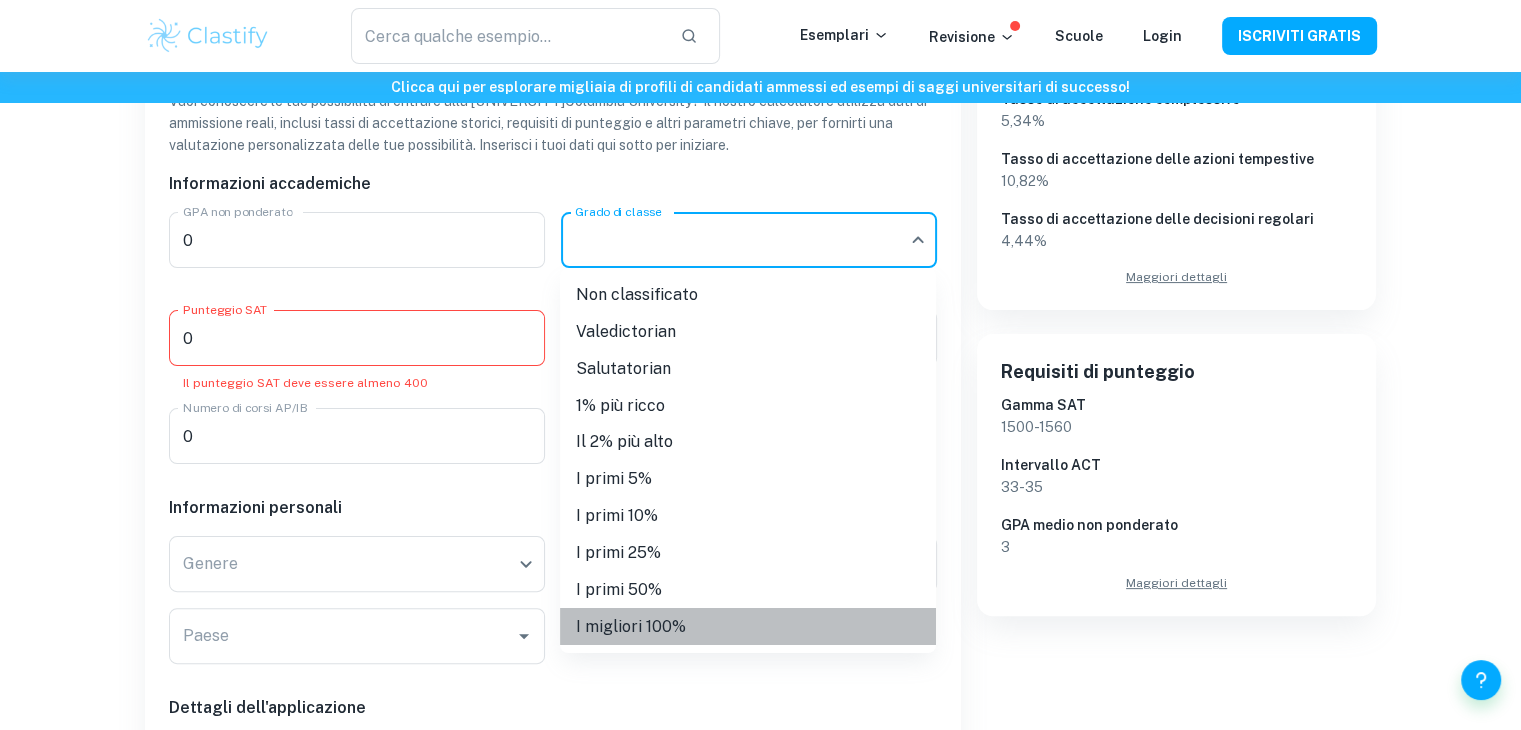 click on "I migliori 100%" at bounding box center (748, 626) 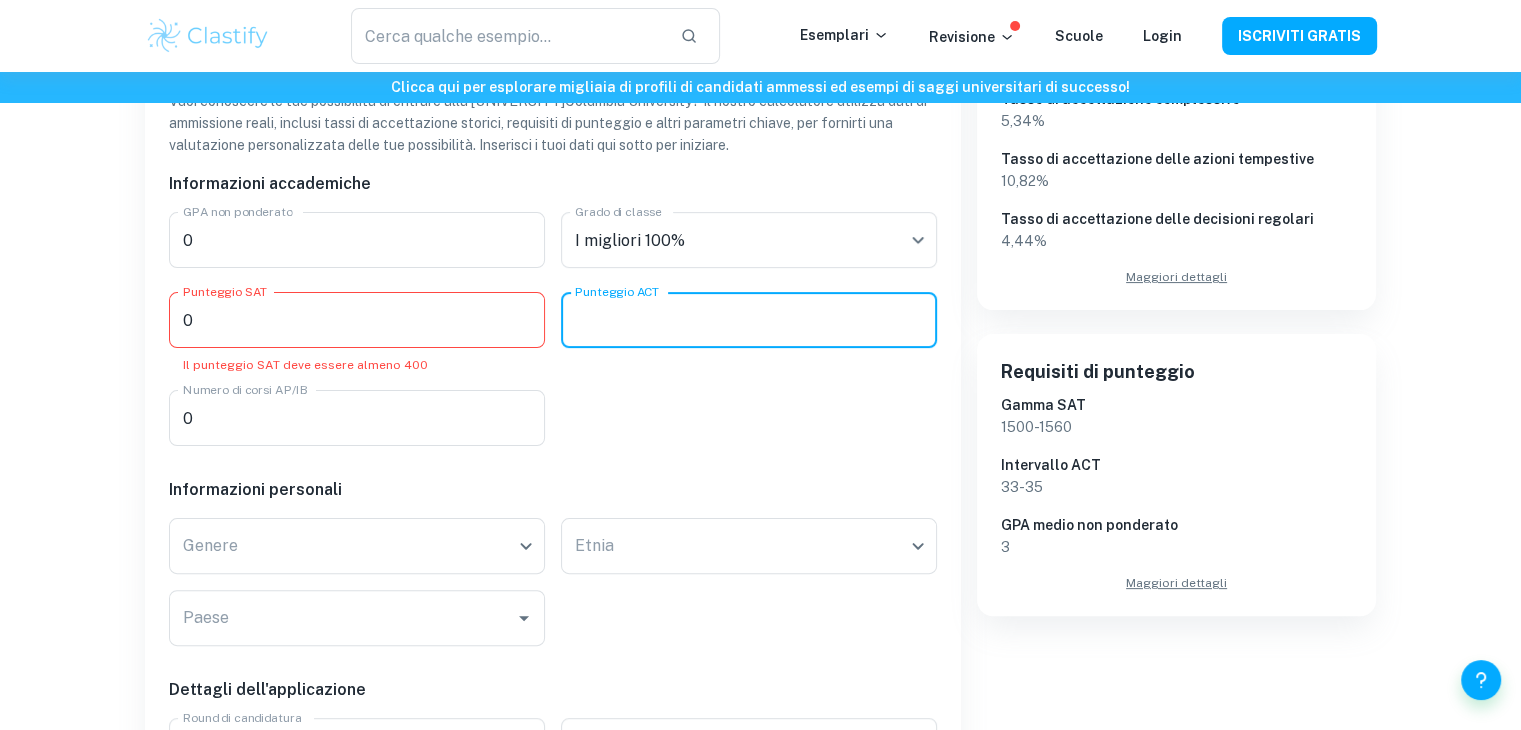click on "Punteggio ACT" at bounding box center (749, 320) 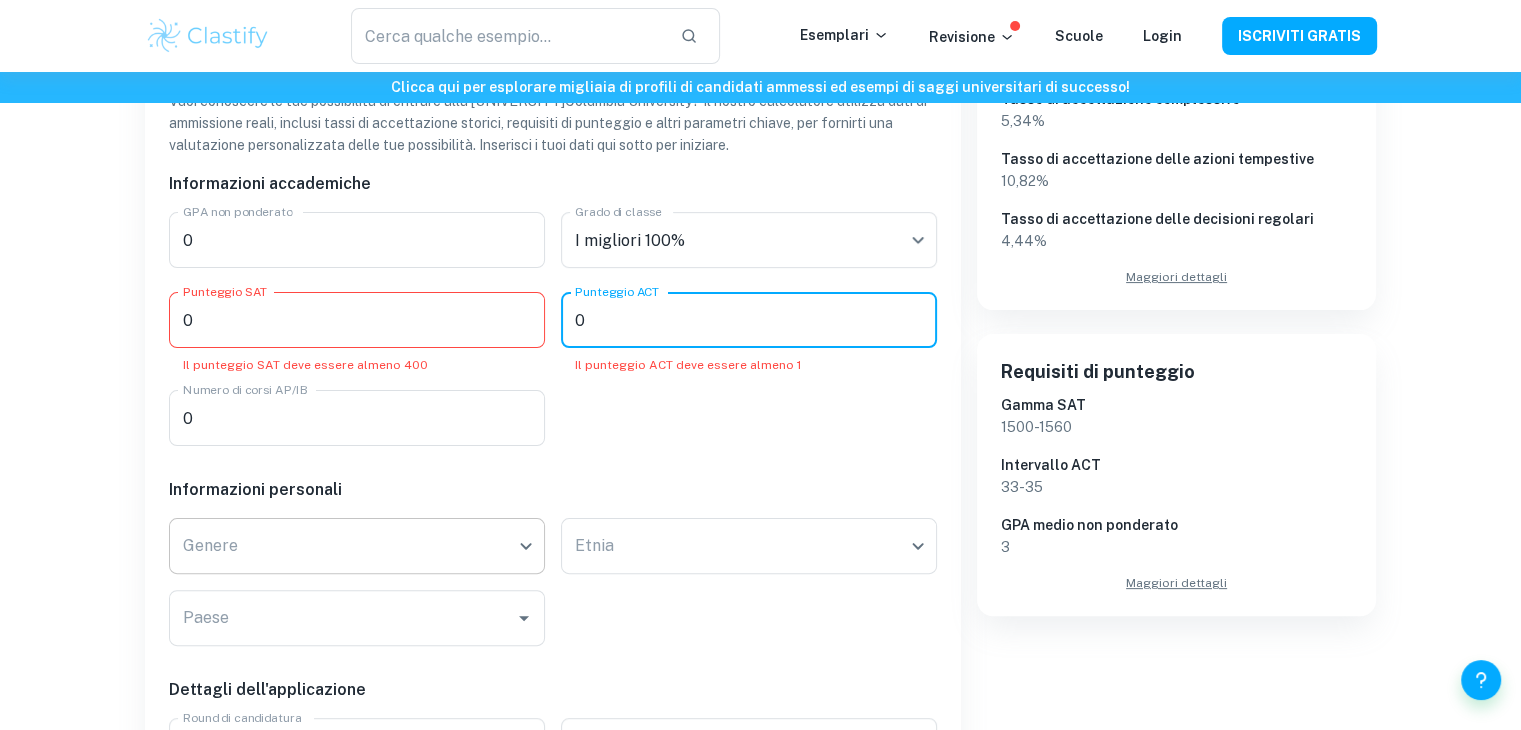 type on "0" 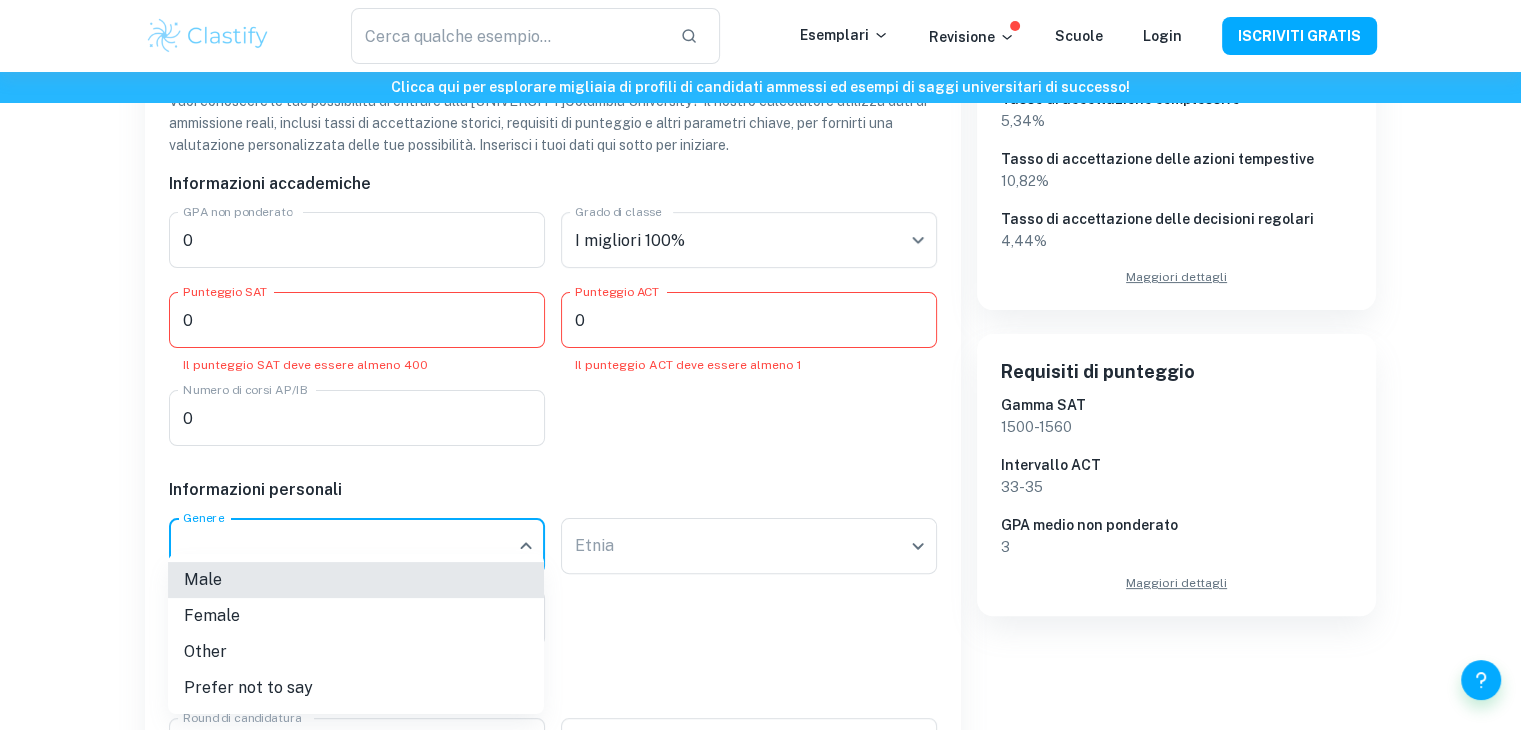 click on "Rispettiamo la tua privacy Utilizziamo i cookie per migliorare la tua esperienza di navigazione, offrirti annunci o contenuti personalizzati e analizzare il nostro traffico. Cliccando su "Accetta tutti", acconsenti all'utilizzo dei cookie.  Informativa sui cookie   Personalizza   Rifiuta tutto   Accetta tutto   Personalizza le preferenze di consenso   Utilizziamo i cookie per aiutarti a navigare in modo efficiente e a svolgere determinate funzioni. Di seguito troverai informazioni dettagliate su tutti i cookie per ciascuna categoria di consenso. I cookie classificati come "Necessari" vengono memorizzati nel tuo browser in quanto sono essenziali per abilitare le funzionalità di base del sito.  Mostra altro Per maggiori informazioni su come i cookie di terze parti di Google operano e gestiscono i tuoi dati, consulta:  Informativa sulla privacy di Google   Necessario Sempre attivo Funzionale Analisi Prestazione Annuncio Non categorizzato Rifiuta tutto   Salva le mie preferenze   Accetta tutto ​ Esemplari 0" at bounding box center [760, 27] 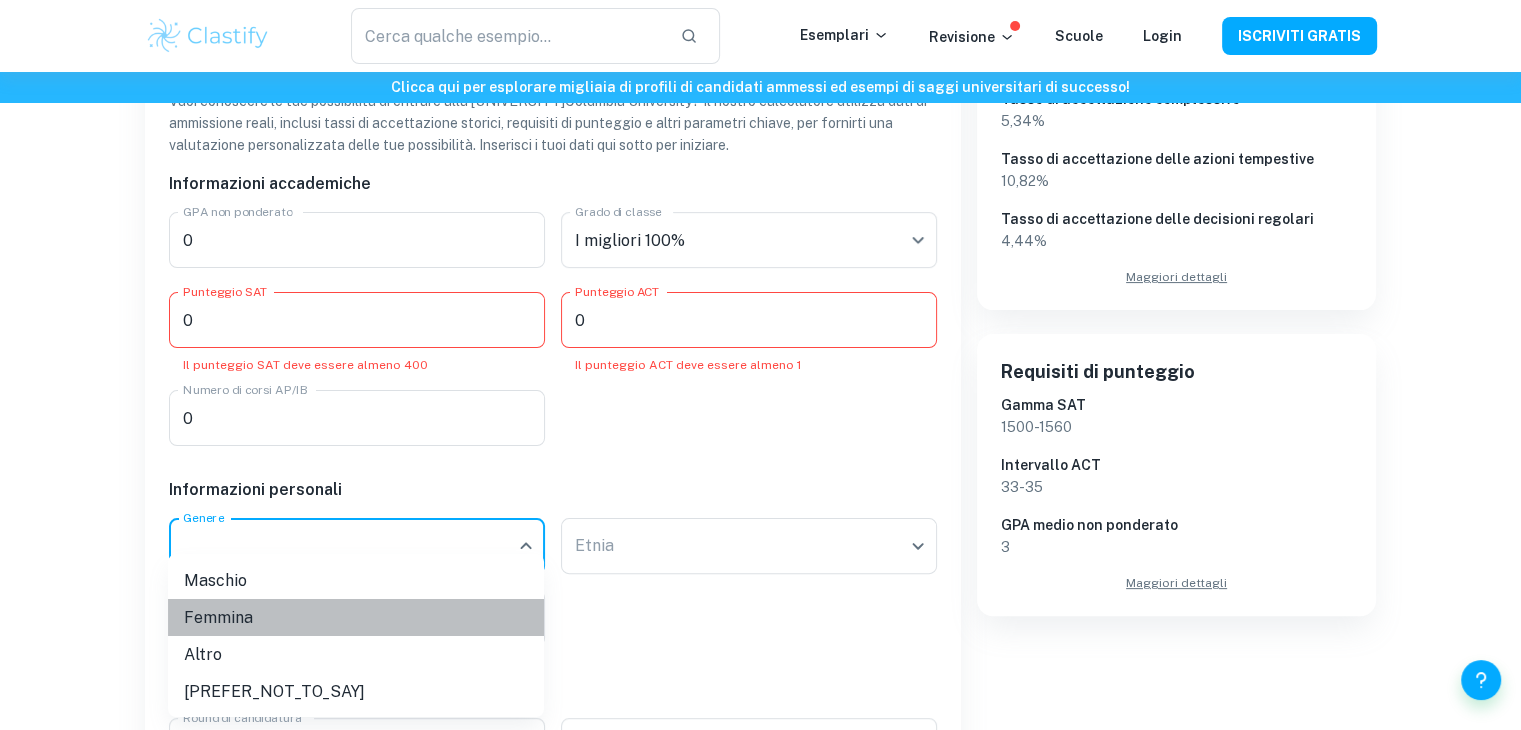 click on "Femmina" at bounding box center [356, 617] 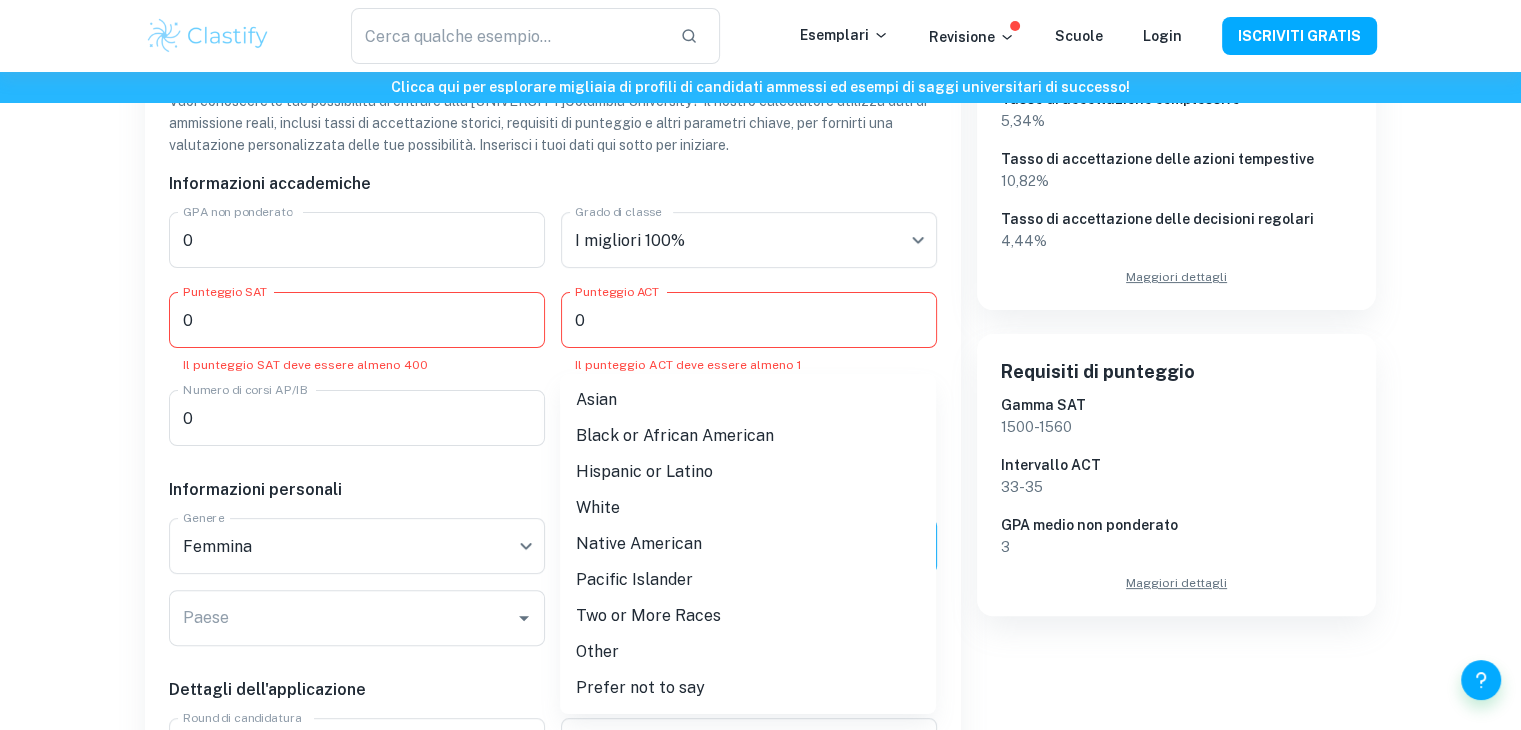 click on "Rispettiamo la tua privacy Utilizziamo i cookie per migliorare la tua esperienza di navigazione, offrirti annunci o contenuti personalizzati e analizzare il nostro traffico. Cliccando su "Accetta tutti", acconsenti all'utilizzo dei cookie.  Informativa sui cookie   Personalizza   Rifiuta tutto   Accetta tutto   Personalizza le preferenze di consenso   Utilizziamo i cookie per aiutarti a navigare in modo efficiente e a svolgere determinate funzioni. Di seguito troverai informazioni dettagliate su tutti i cookie per ciascuna categoria di consenso. I cookie classificati come "Necessari" vengono memorizzati nel tuo browser in quanto sono essenziali per abilitare le funzionalità di base del sito.  Mostra altro Per maggiori informazioni su come i cookie di terze parti di Google operano e gestiscono i tuoi dati, consulta:  Informativa sulla privacy di Google   Necessario Sempre attivo Funzionale Analisi Prestazione Annuncio Non categorizzato Rifiuta tutto   Salva le mie preferenze   Accetta tutto ​ Esemplari 0" at bounding box center [760, 27] 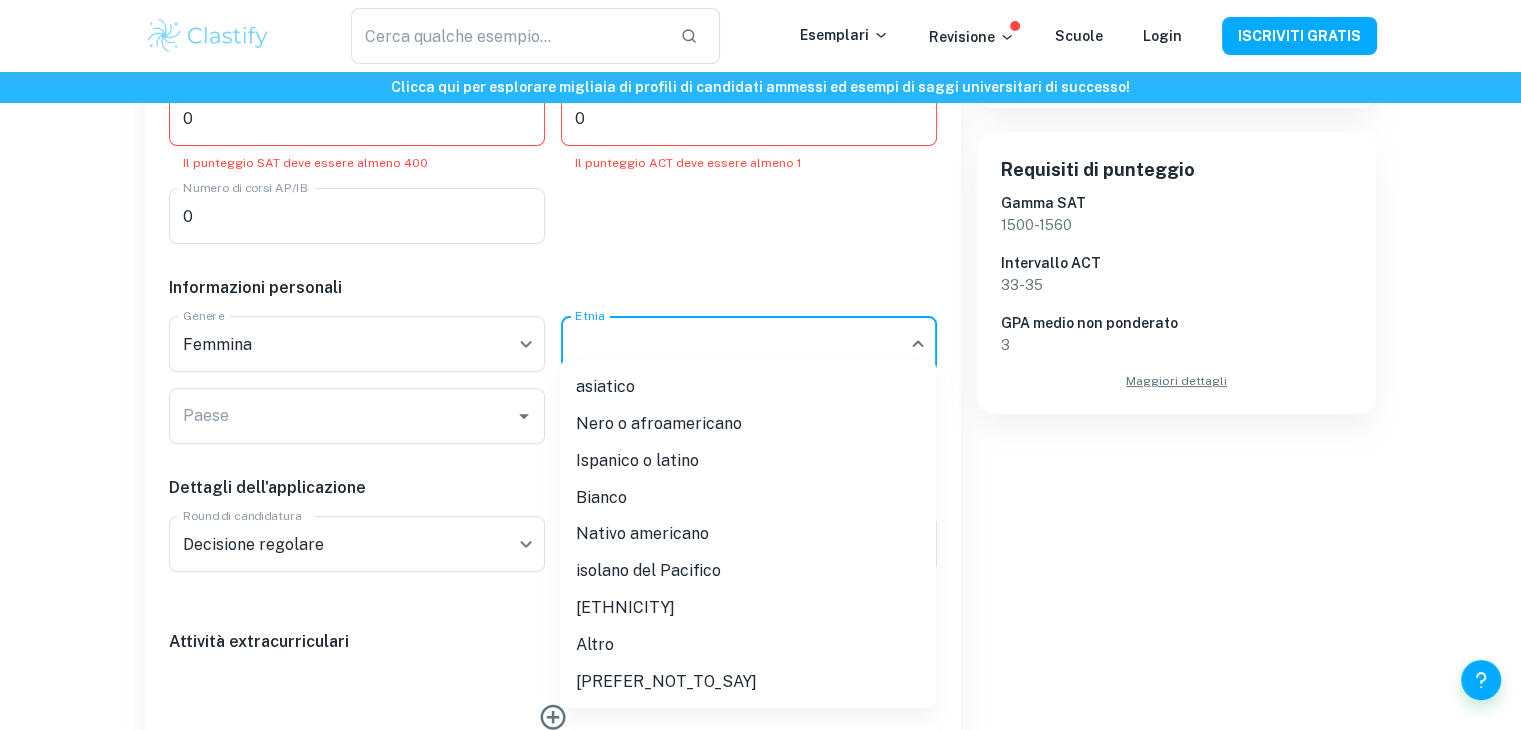 scroll, scrollTop: 611, scrollLeft: 0, axis: vertical 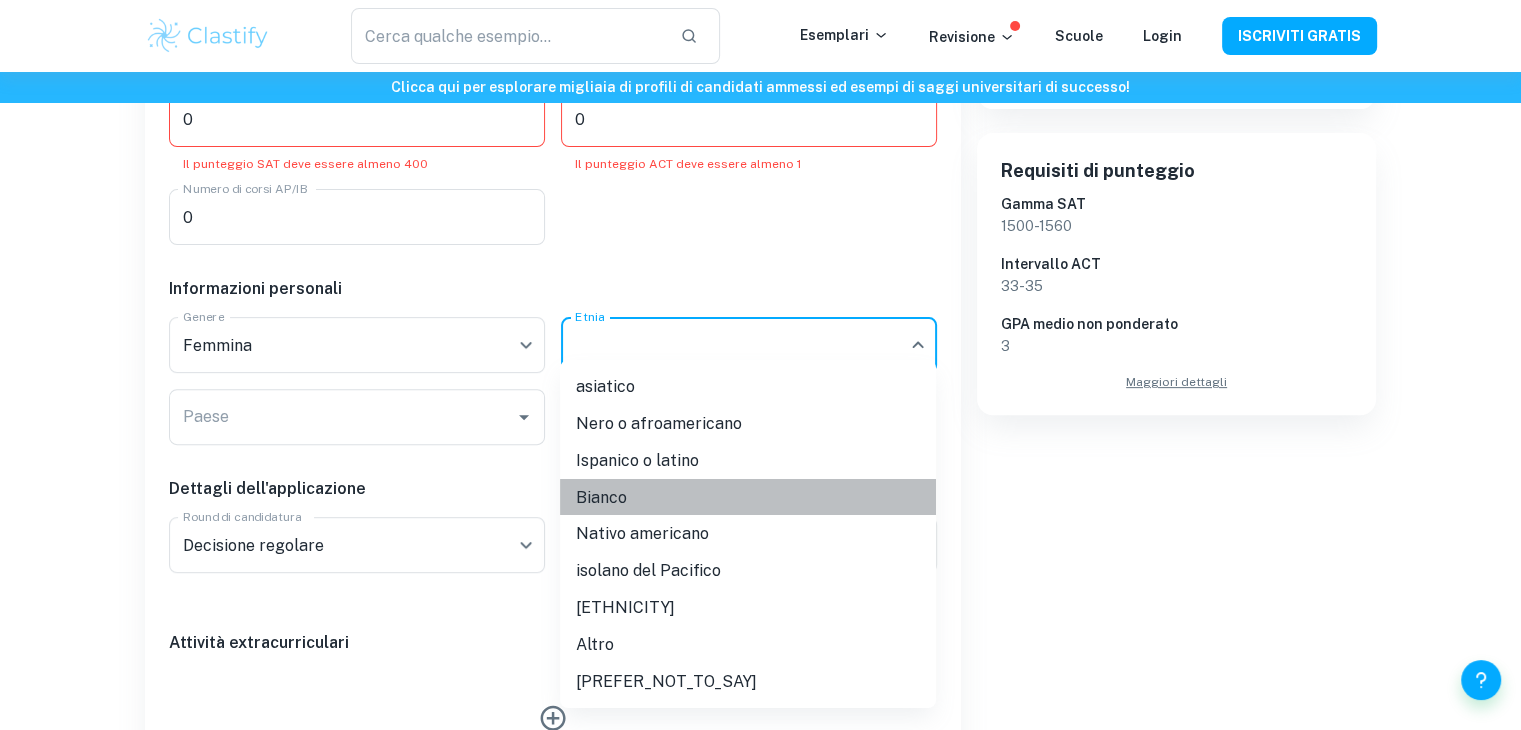 click on "Bianco" at bounding box center [748, 497] 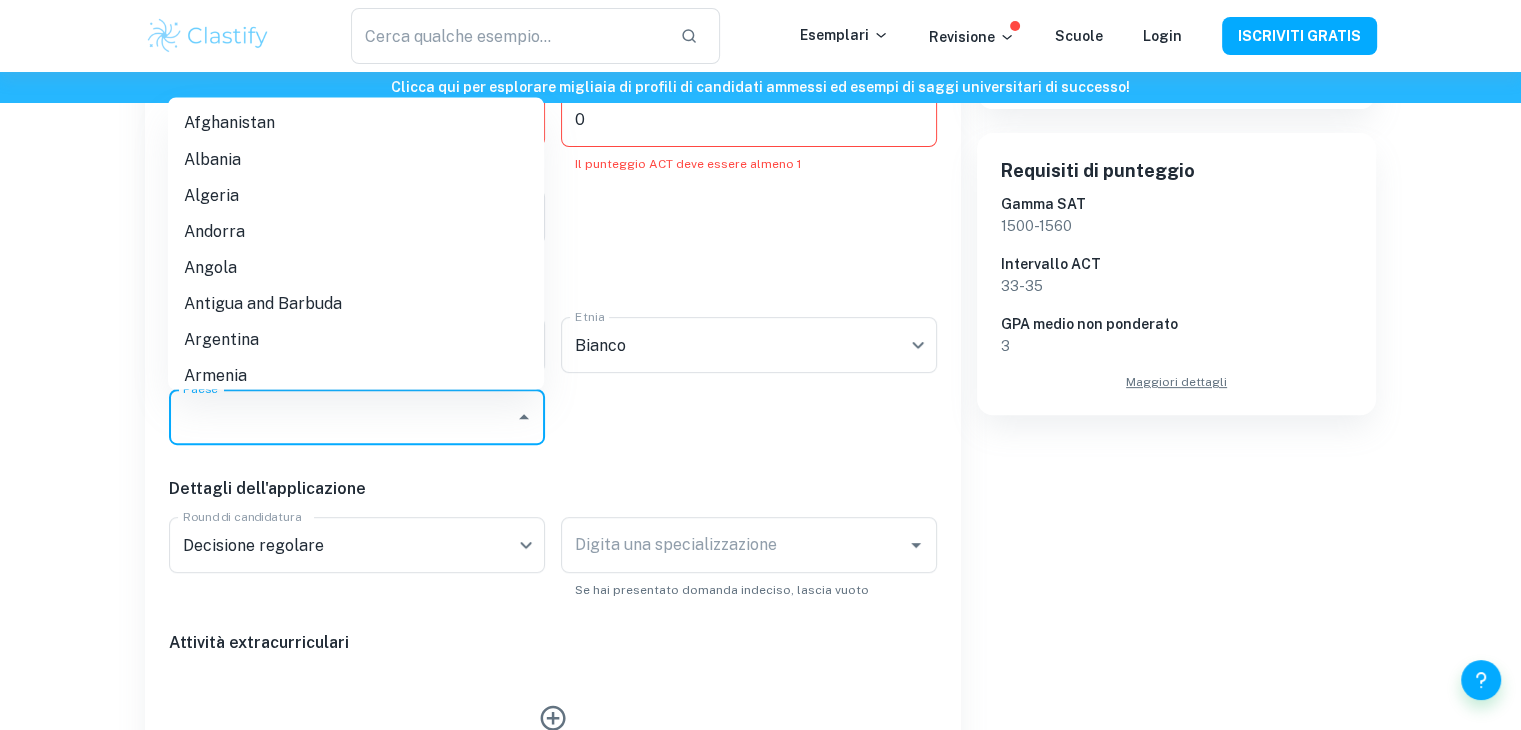 click on "Paese" at bounding box center (342, 417) 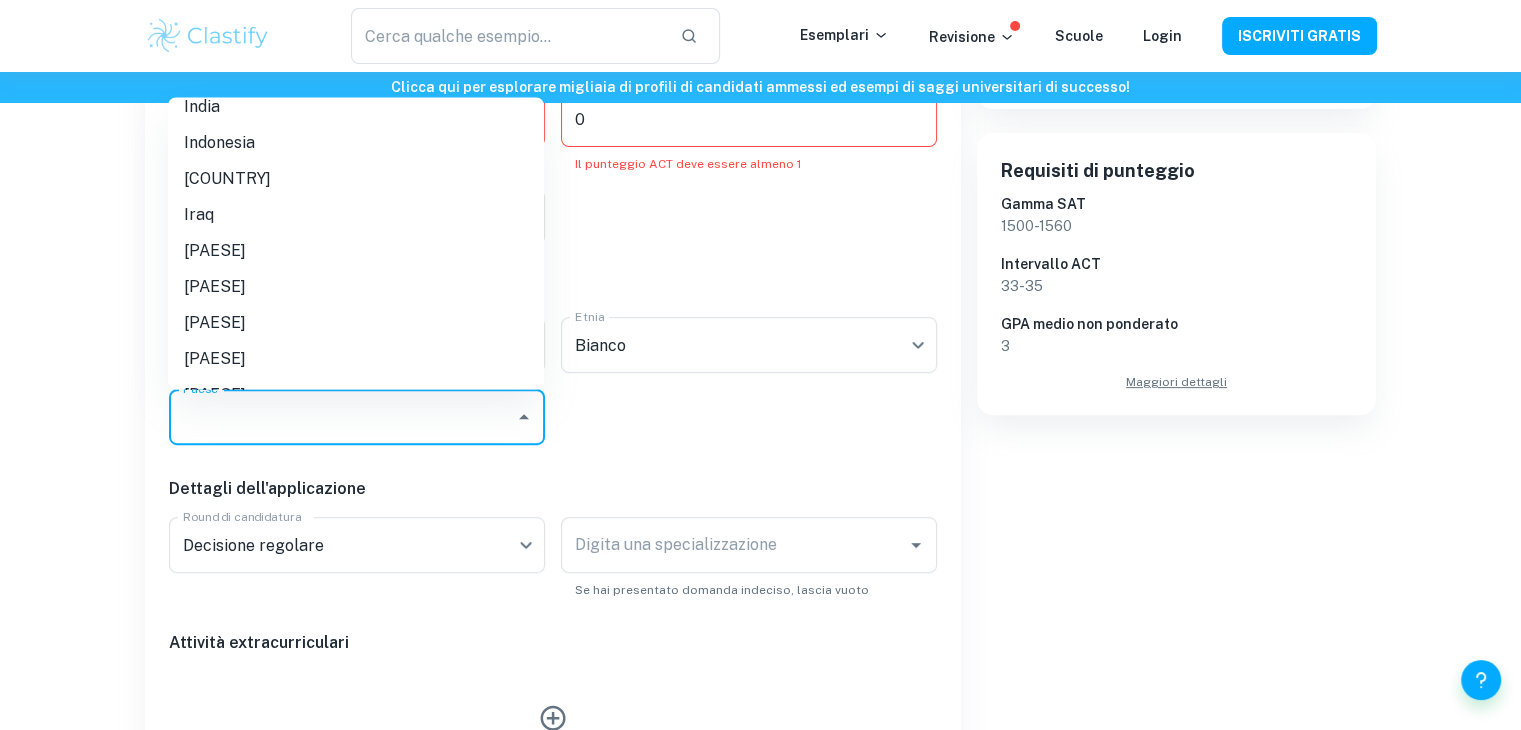 scroll, scrollTop: 2718, scrollLeft: 0, axis: vertical 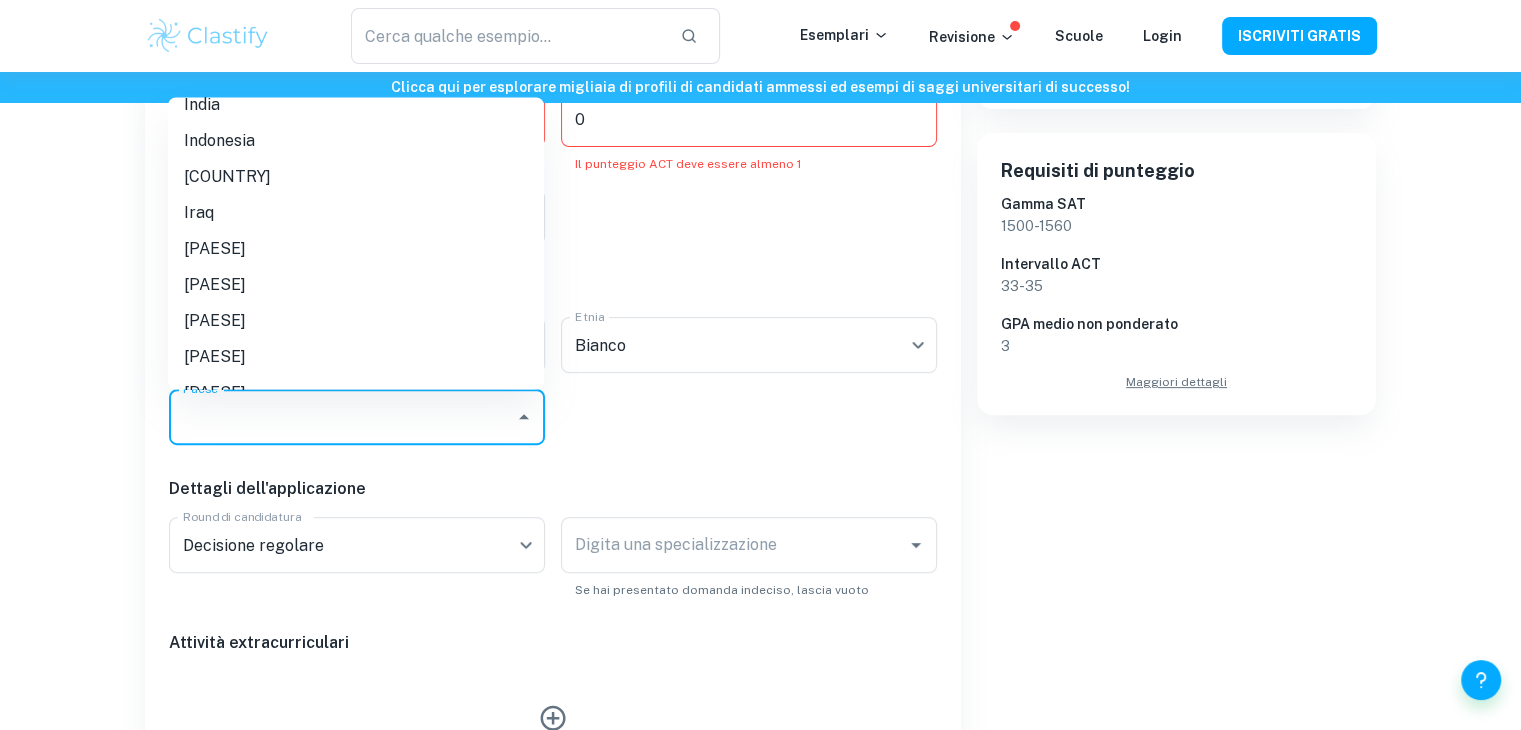 click on "[PAESE]" at bounding box center (356, 321) 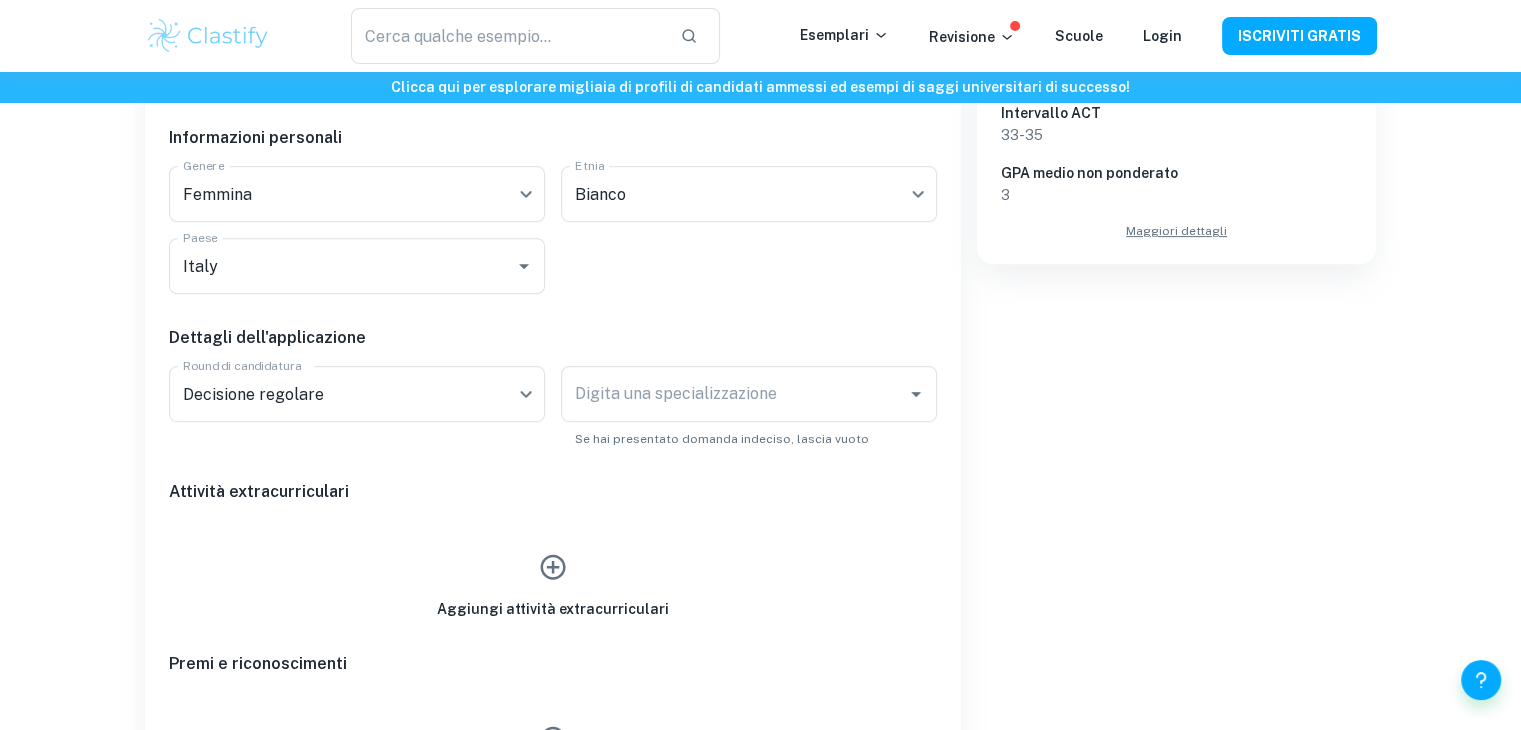 scroll, scrollTop: 759, scrollLeft: 0, axis: vertical 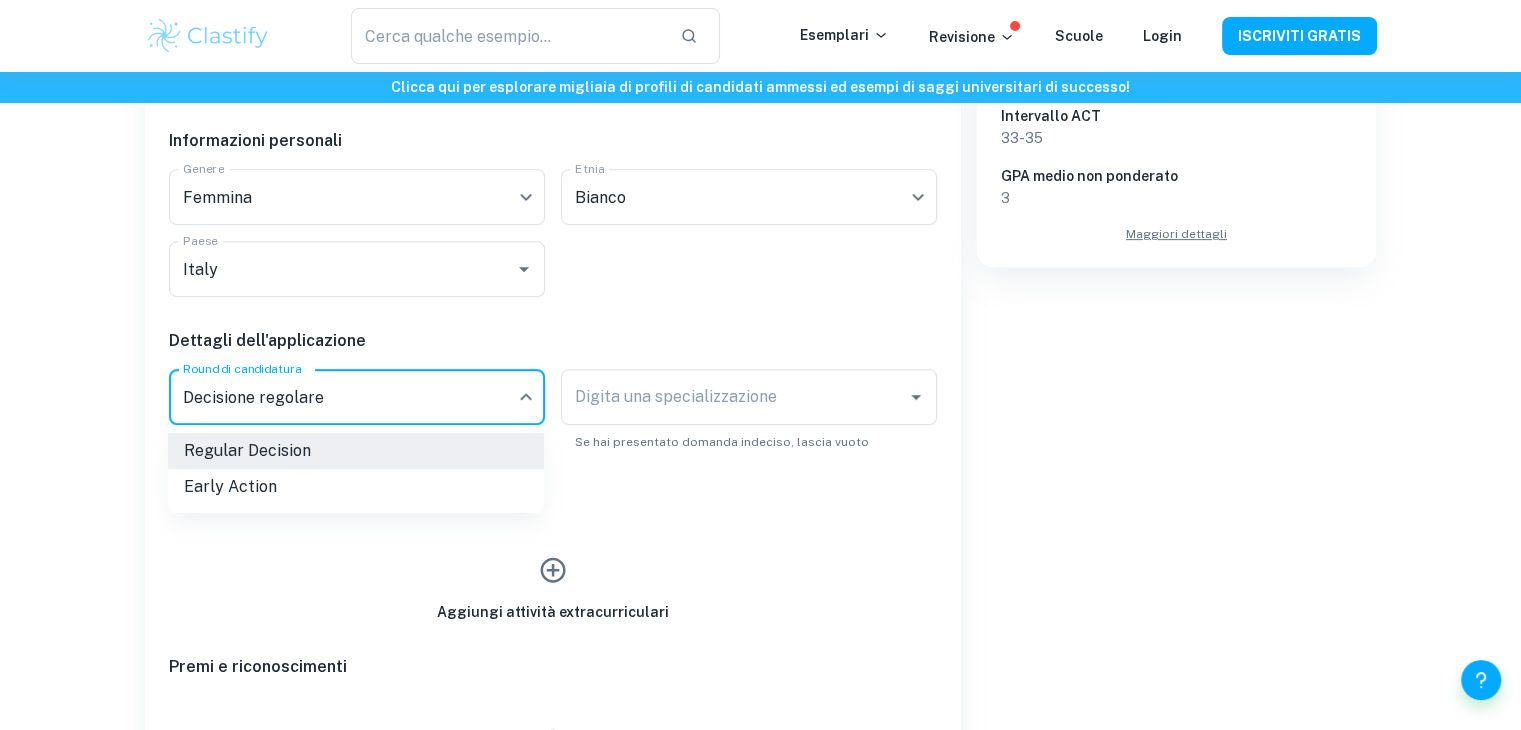 click on "Rispettiamo la tua privacy Utilizziamo i cookie per migliorare la tua esperienza di navigazione, offrirti annunci o contenuti personalizzati e analizzare il nostro traffico. Cliccando su "Accetta tutti", acconsenti all'utilizzo dei cookie.  Informativa sui cookie   Personalizza   Rifiuta tutto   Accetta tutto   Personalizza le preferenze di consenso   Utilizziamo i cookie per aiutarti a navigare in modo efficiente e a svolgere determinate funzioni. Di seguito troverai informazioni dettagliate su tutti i cookie per ciascuna categoria di consenso. I cookie classificati come "Necessari" vengono memorizzati nel tuo browser in quanto sono essenziali per abilitare le funzionalità di base del sito.  Mostra altro Per maggiori informazioni su come i cookie di terze parti di Google operano e gestiscono i tuoi dati, consulta:  Informativa sulla privacy di Google   Necessario Sempre attivo Funzionale Analisi Prestazione Annuncio Non categorizzato Rifiuta tutto   Salva le mie preferenze   Accetta tutto ​ Esemplari 0" at bounding box center (760, -322) 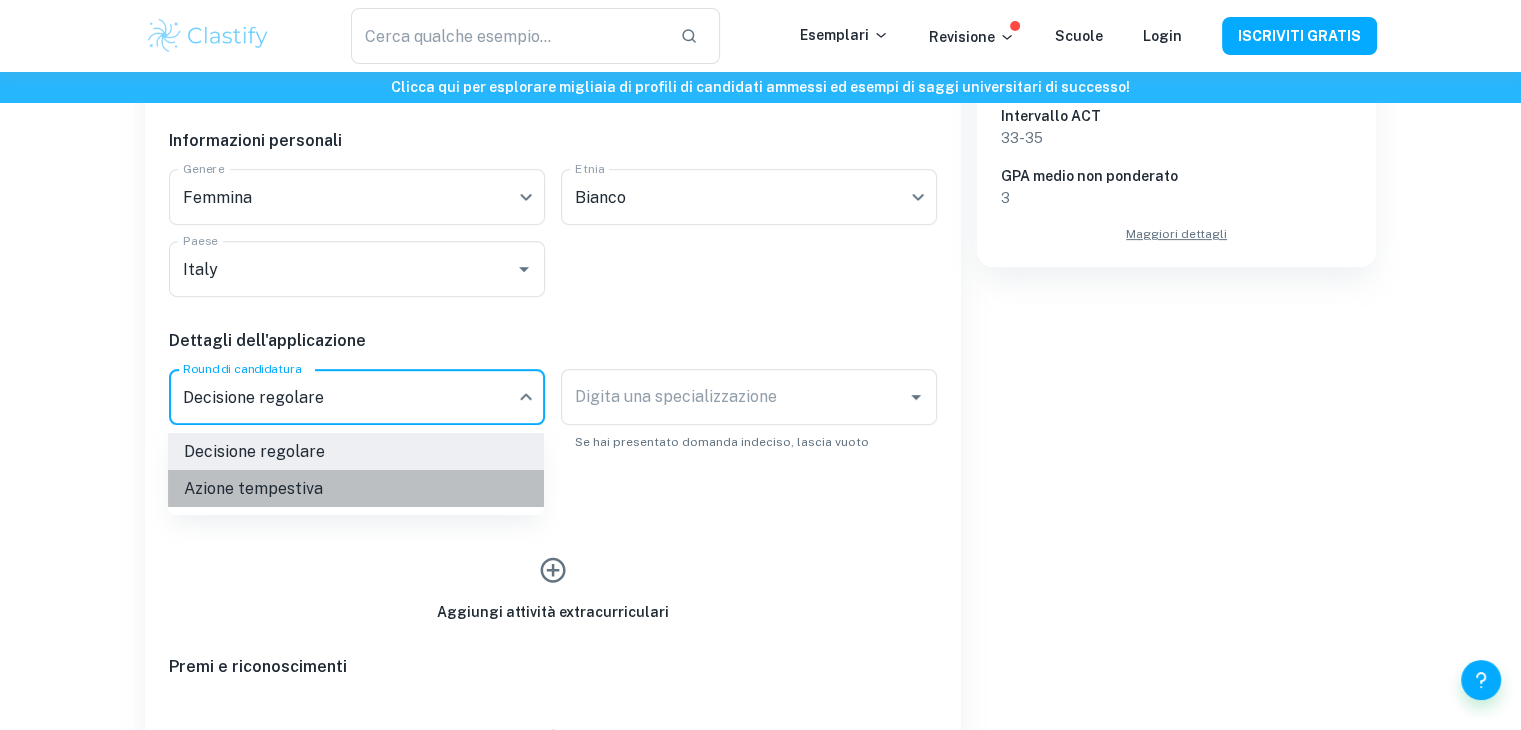 click on "Azione tempestiva" at bounding box center [356, 488] 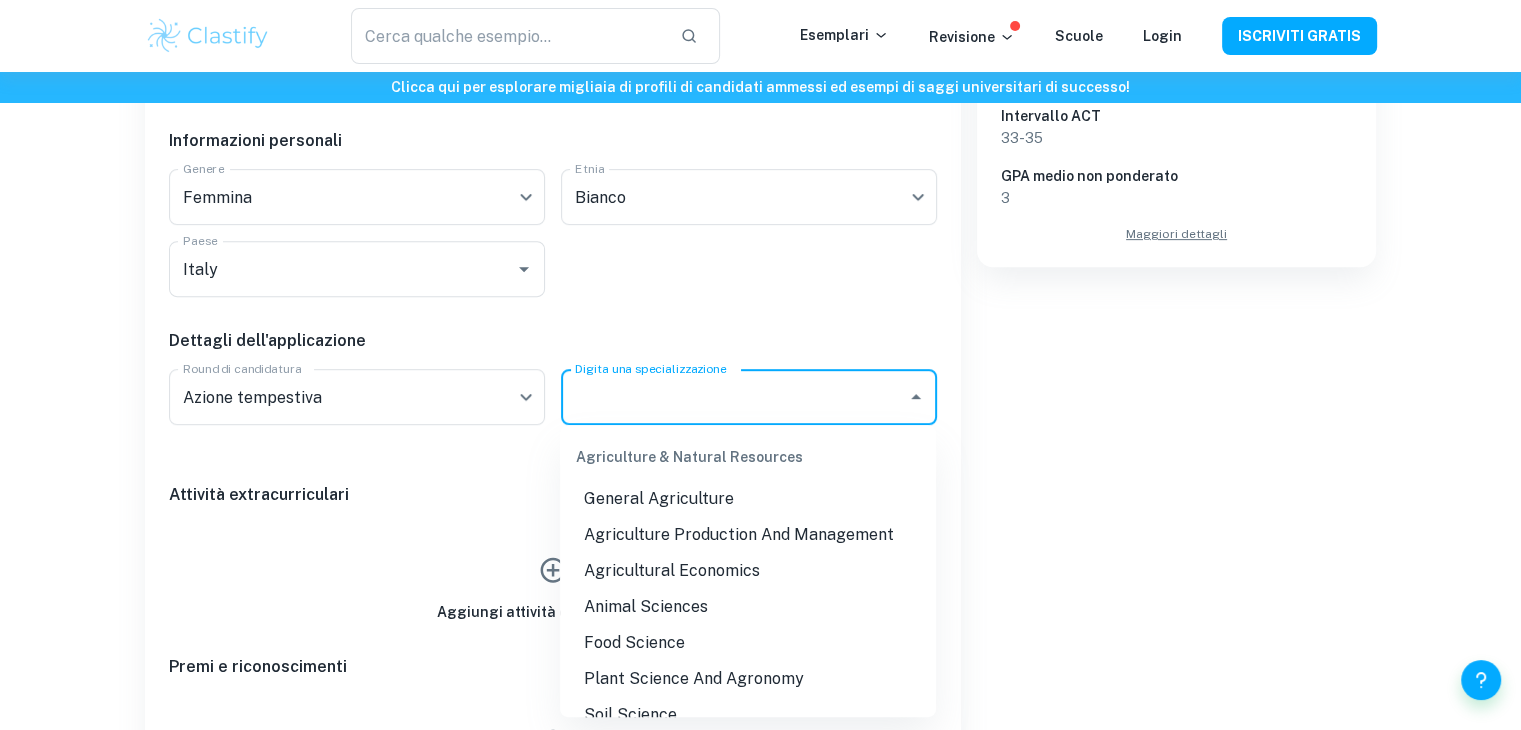 click on "Digita una specializzazione" at bounding box center (734, 397) 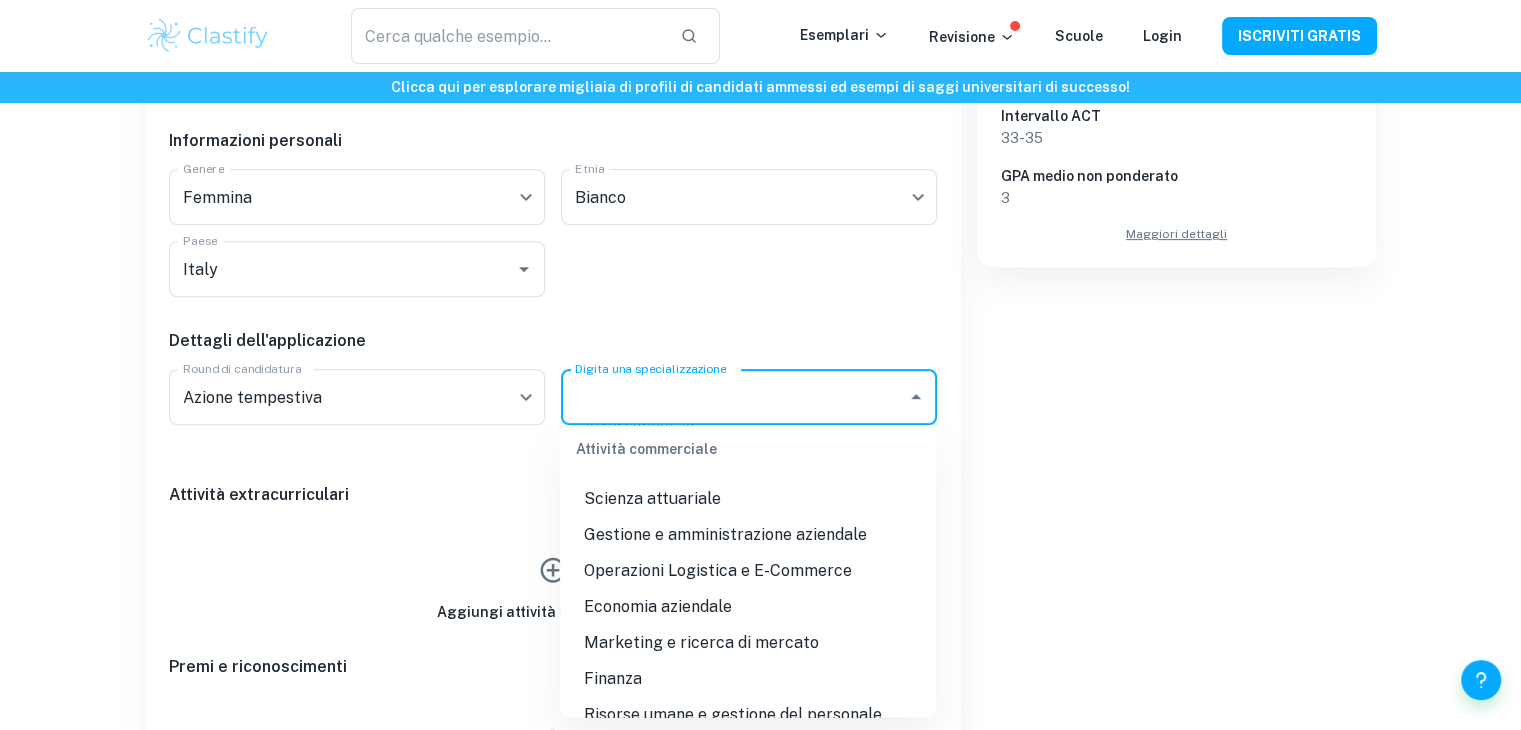 scroll, scrollTop: 1379, scrollLeft: 0, axis: vertical 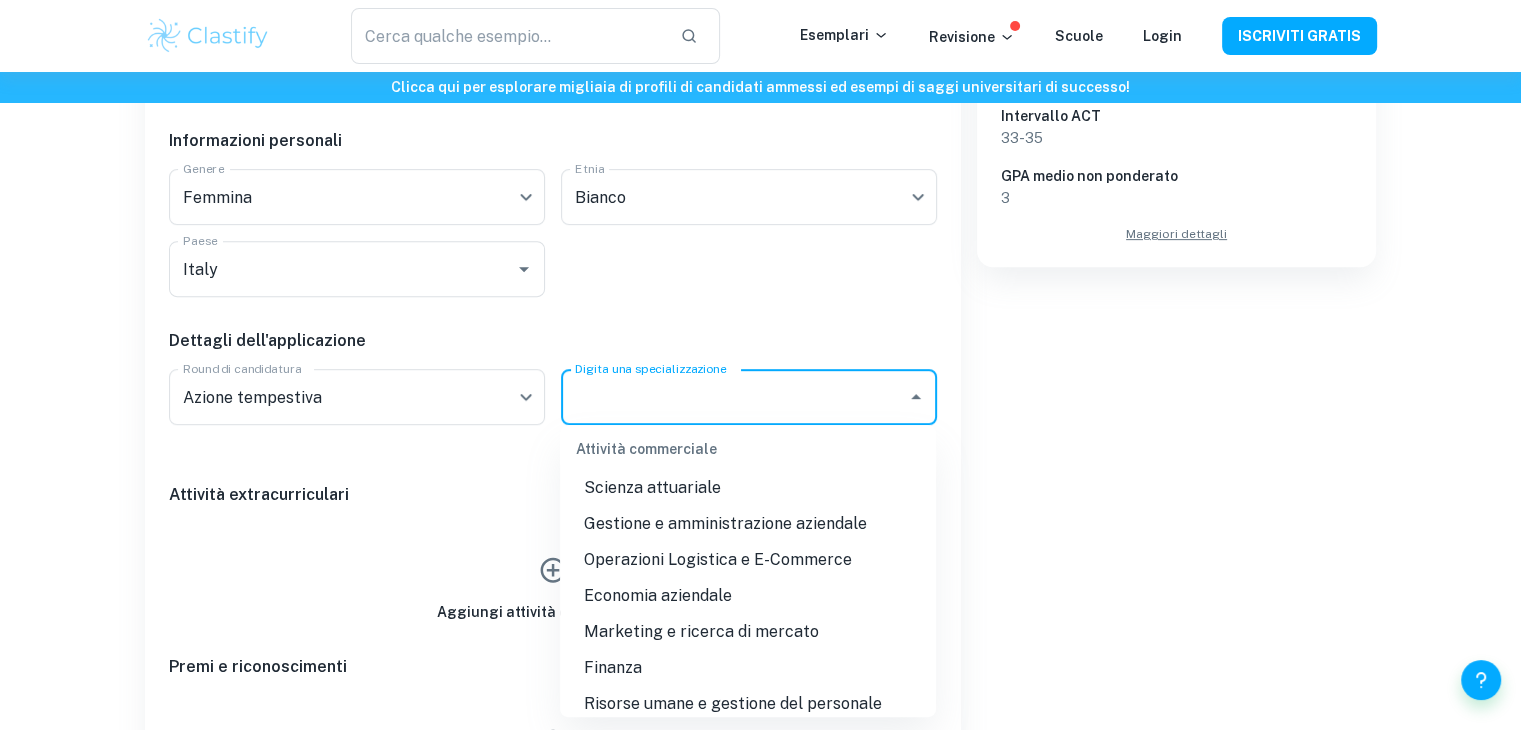 click on "Economia aziendale" at bounding box center [658, 595] 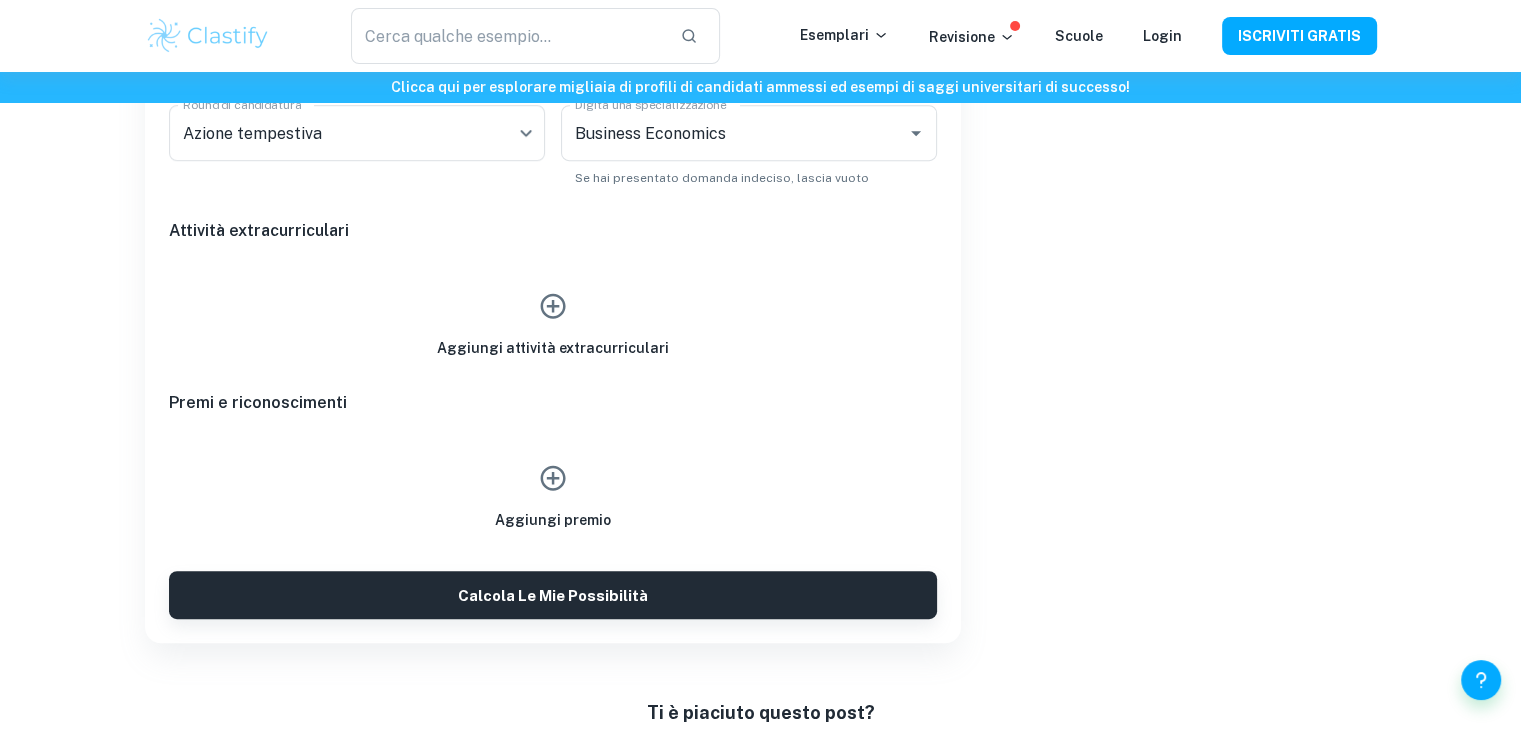 scroll, scrollTop: 1024, scrollLeft: 0, axis: vertical 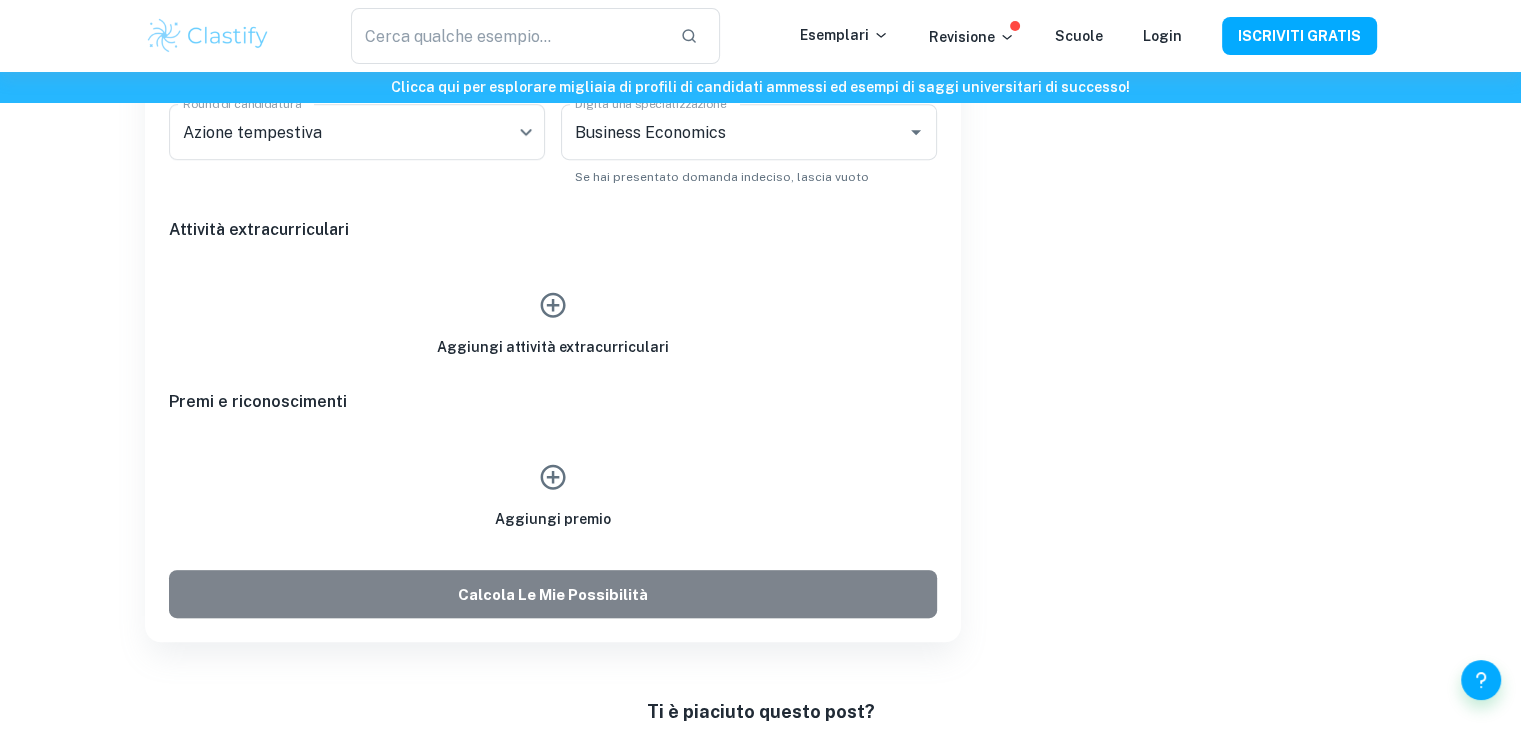 click on "Calcola le mie possibilità" at bounding box center [553, 594] 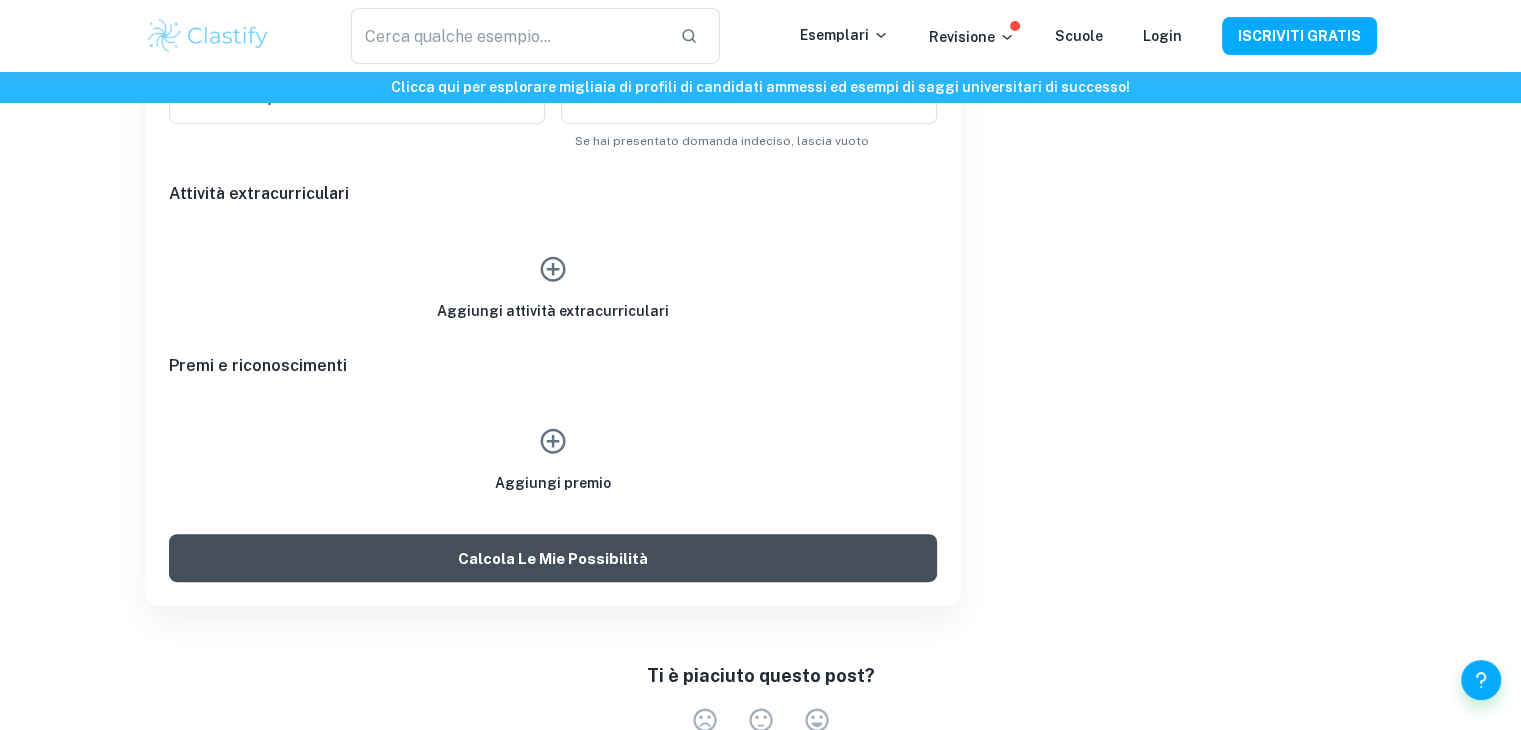scroll, scrollTop: 1076, scrollLeft: 0, axis: vertical 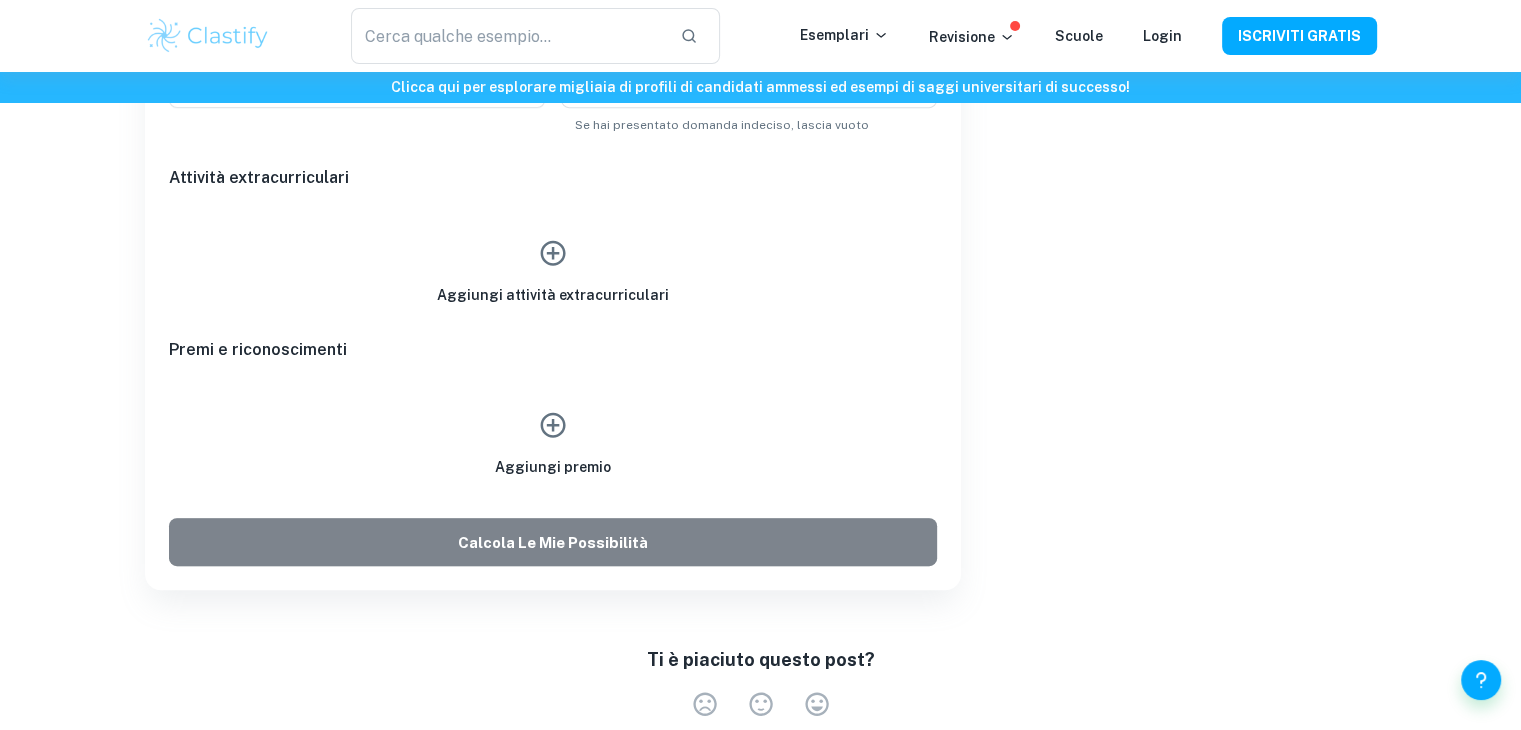 click on "Calcola le mie possibilità" at bounding box center [553, 542] 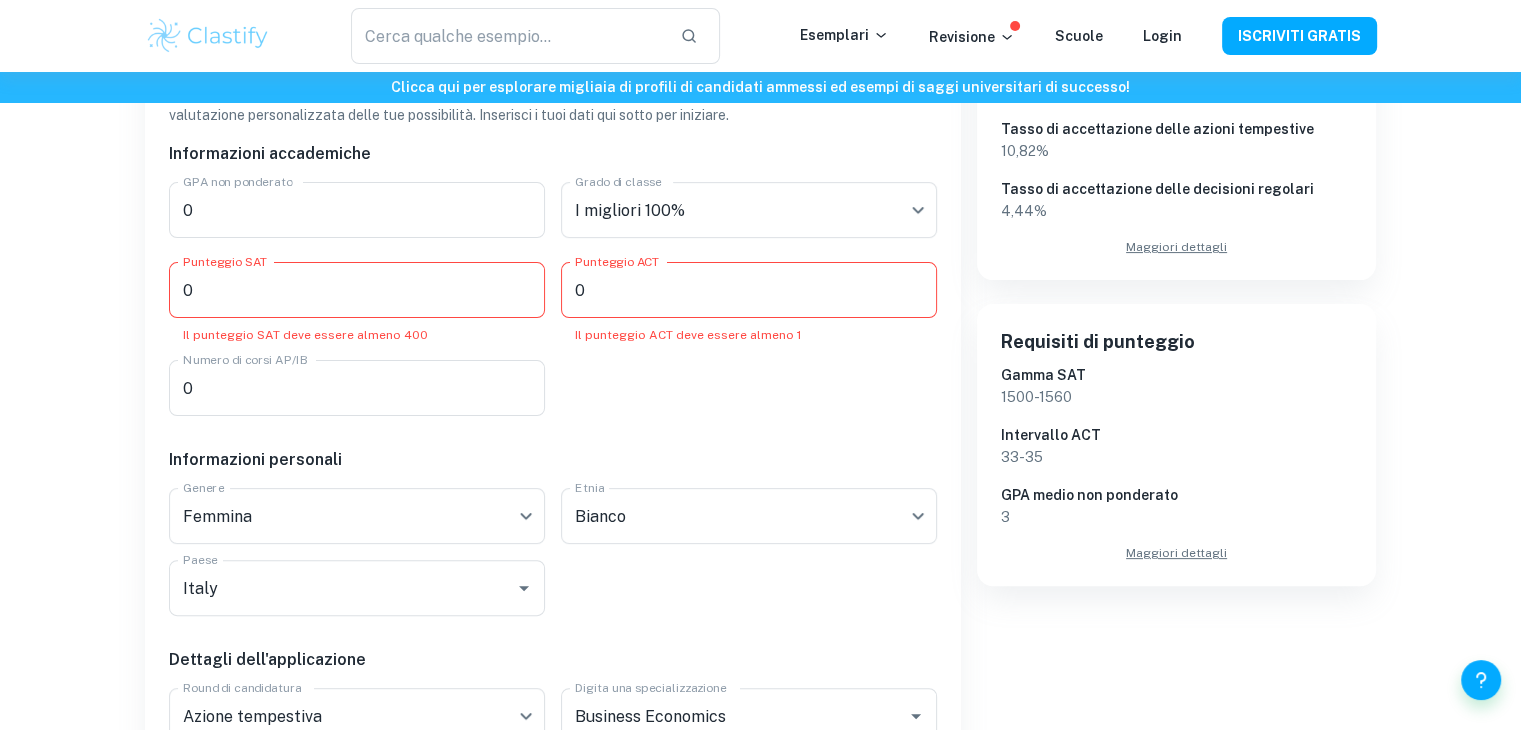 scroll, scrollTop: 440, scrollLeft: 0, axis: vertical 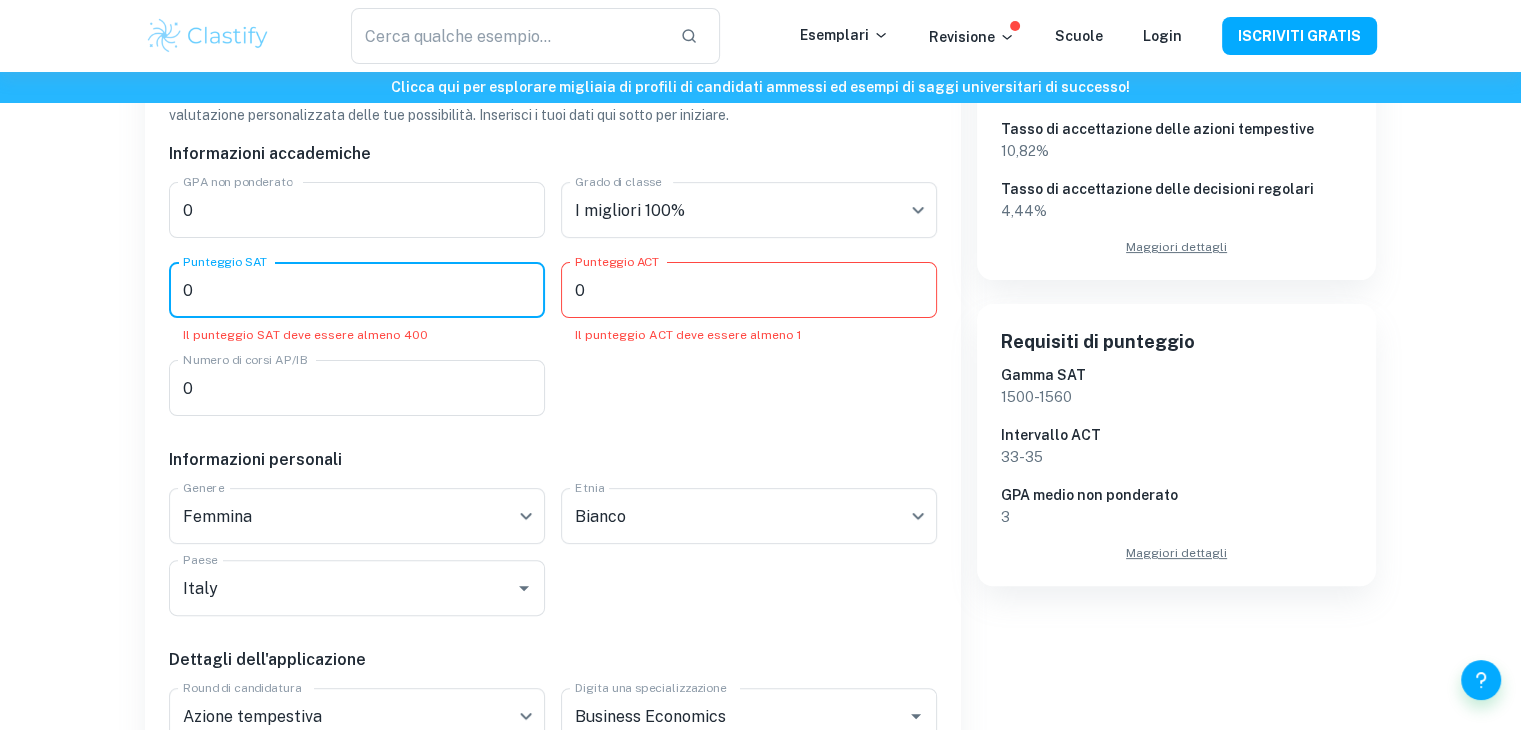 click on "0" at bounding box center (357, 290) 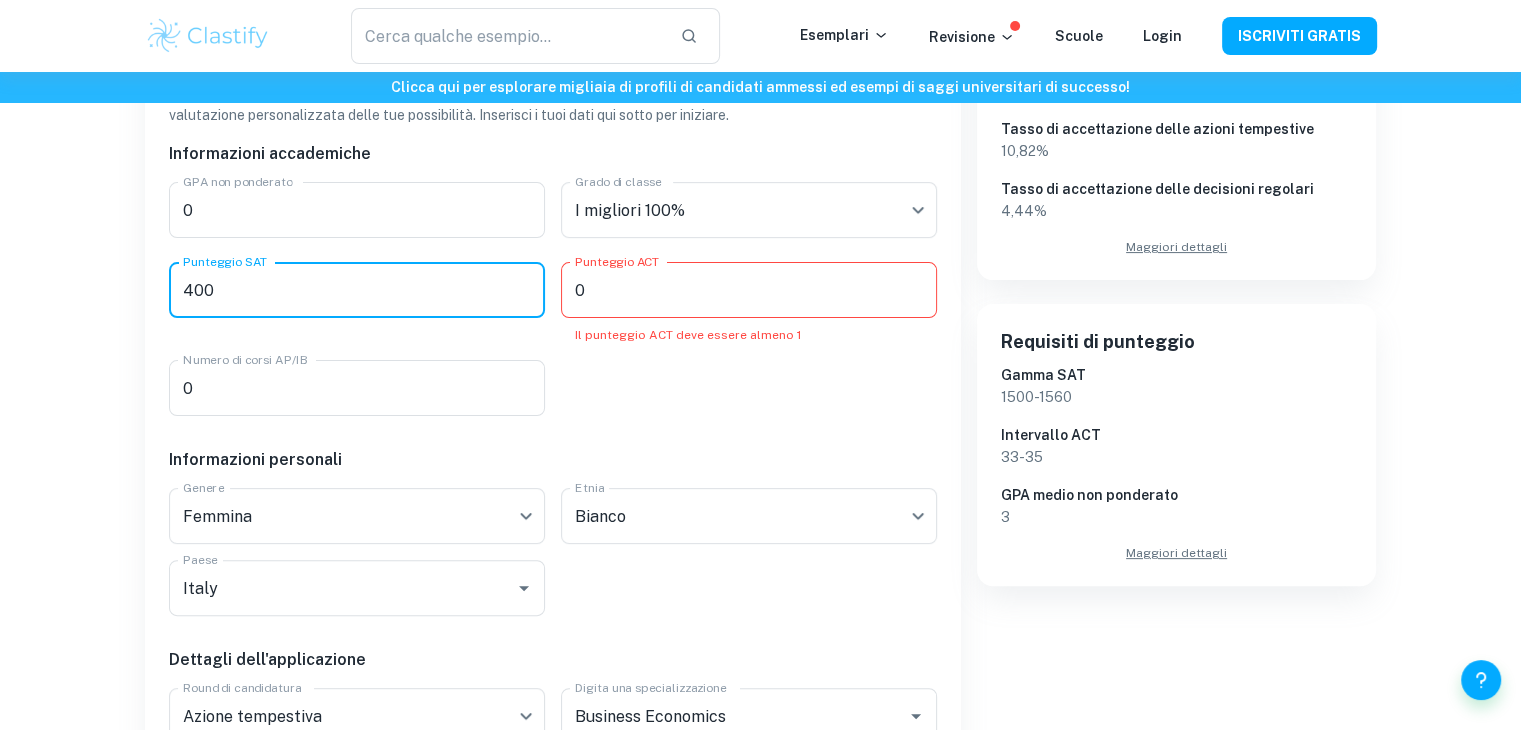 type on "400" 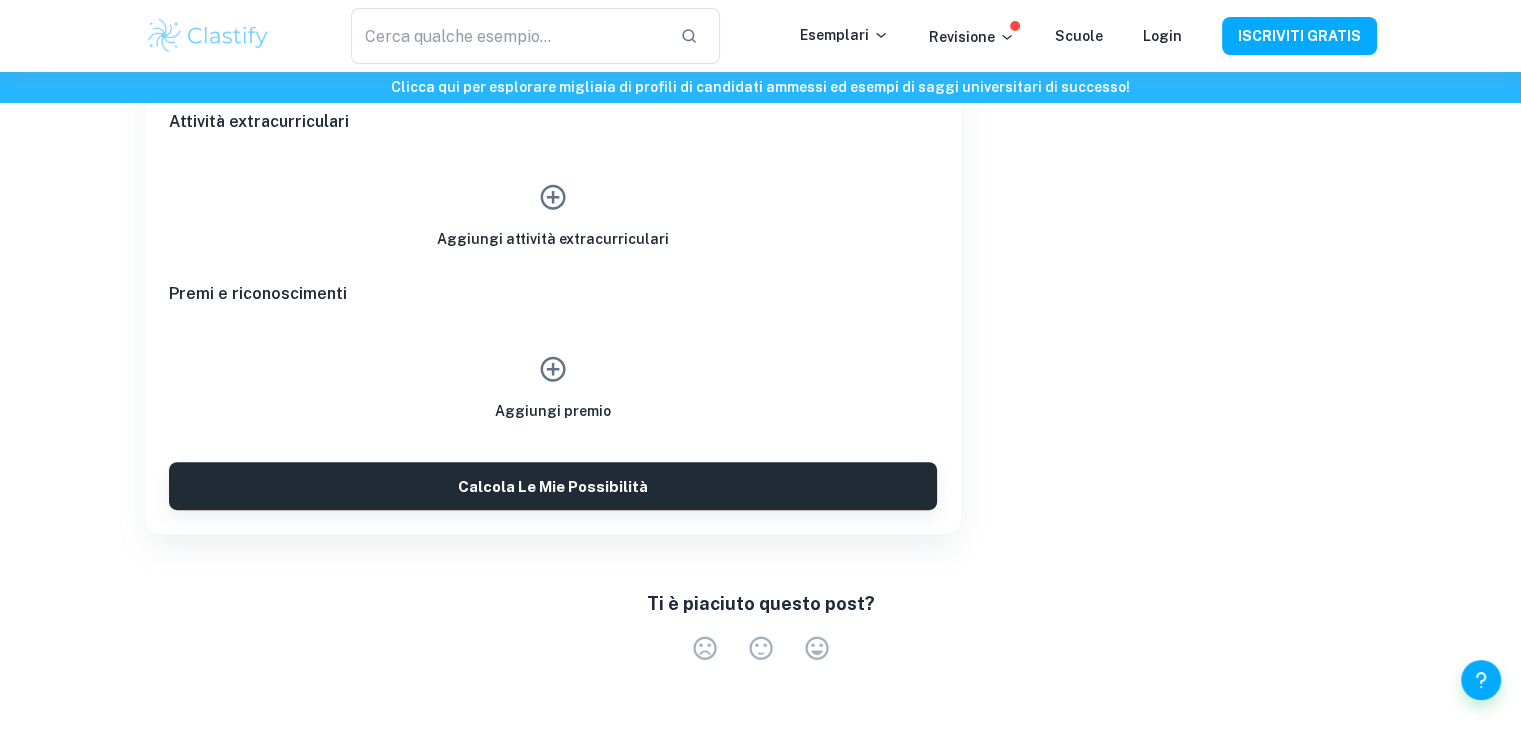 scroll, scrollTop: 1107, scrollLeft: 0, axis: vertical 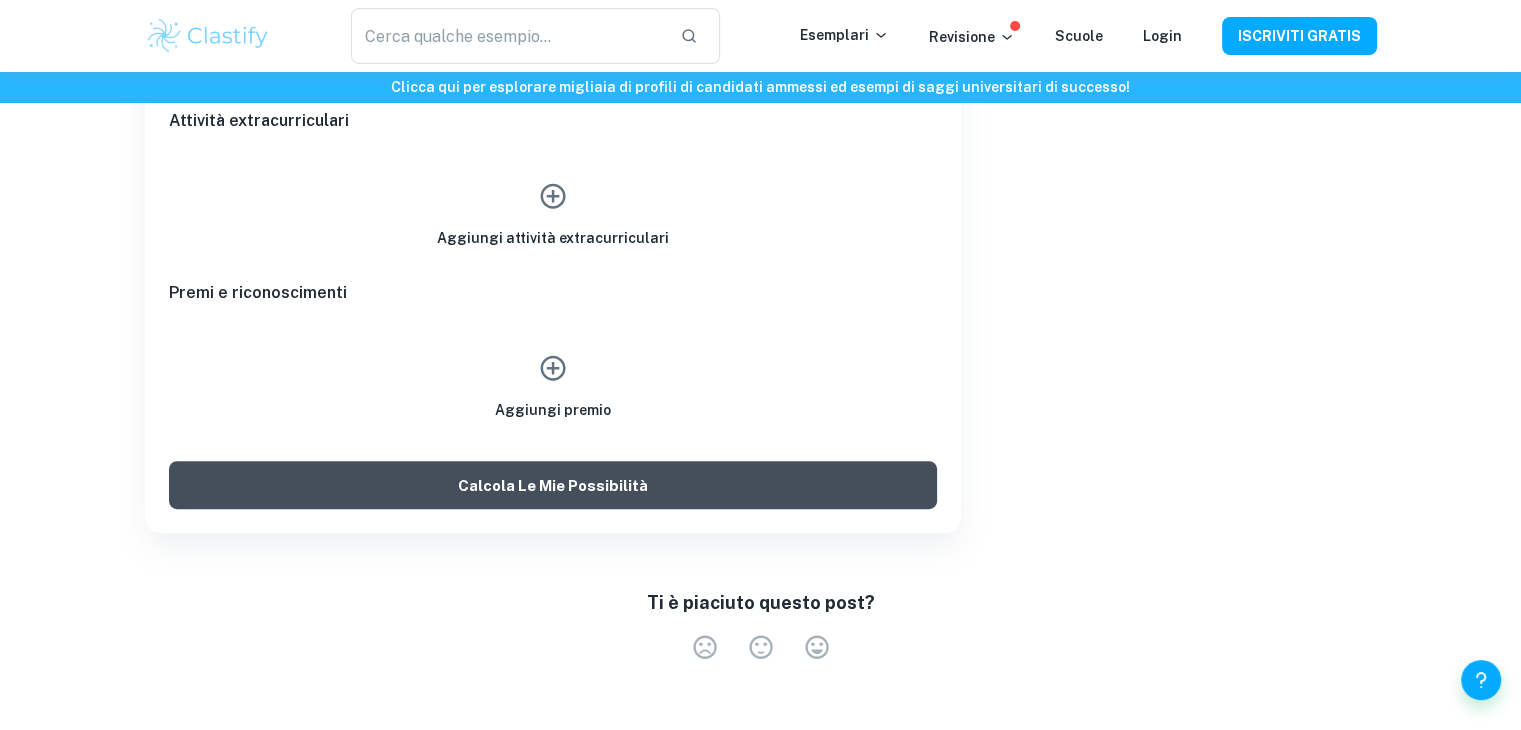 type on "1" 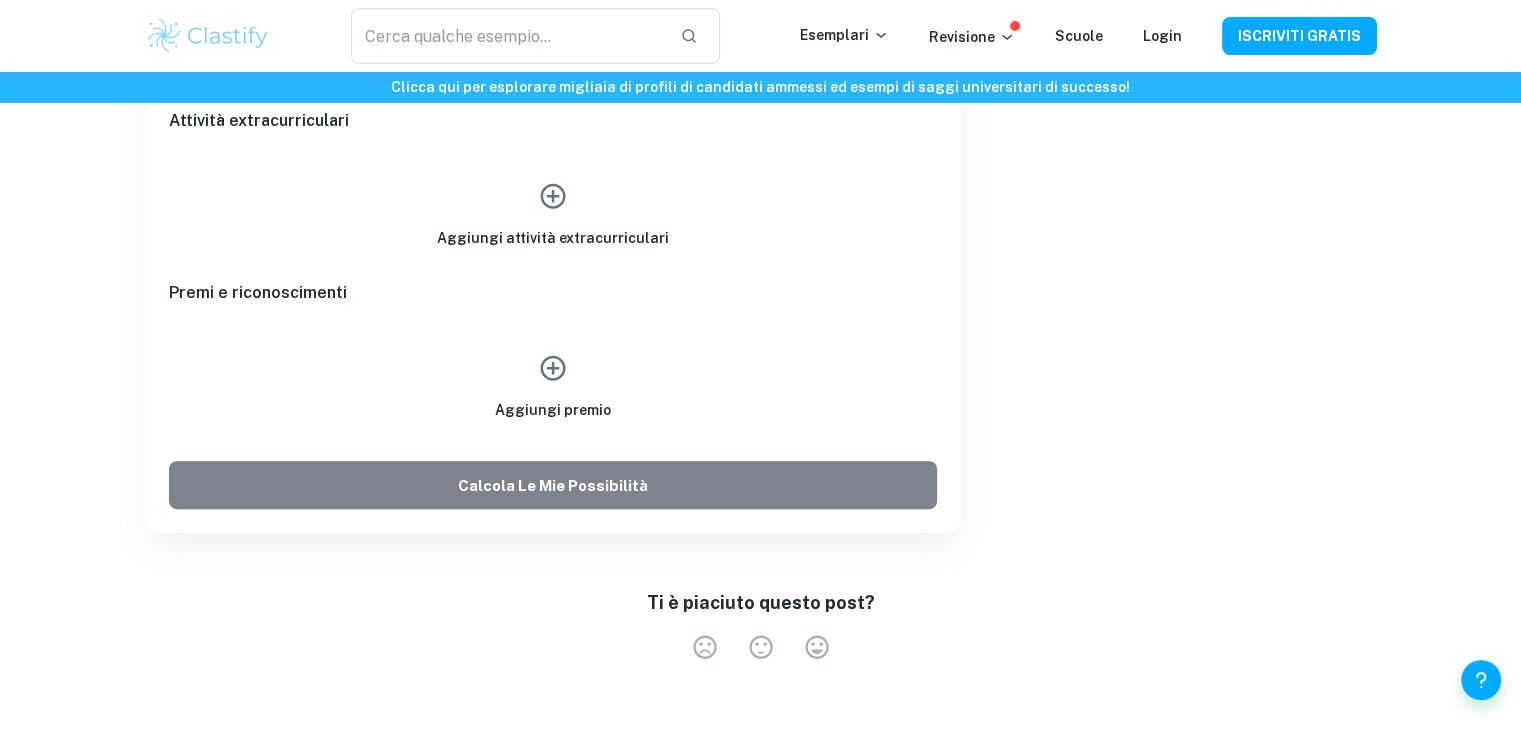click on "Calcola le mie possibilità" at bounding box center [553, 485] 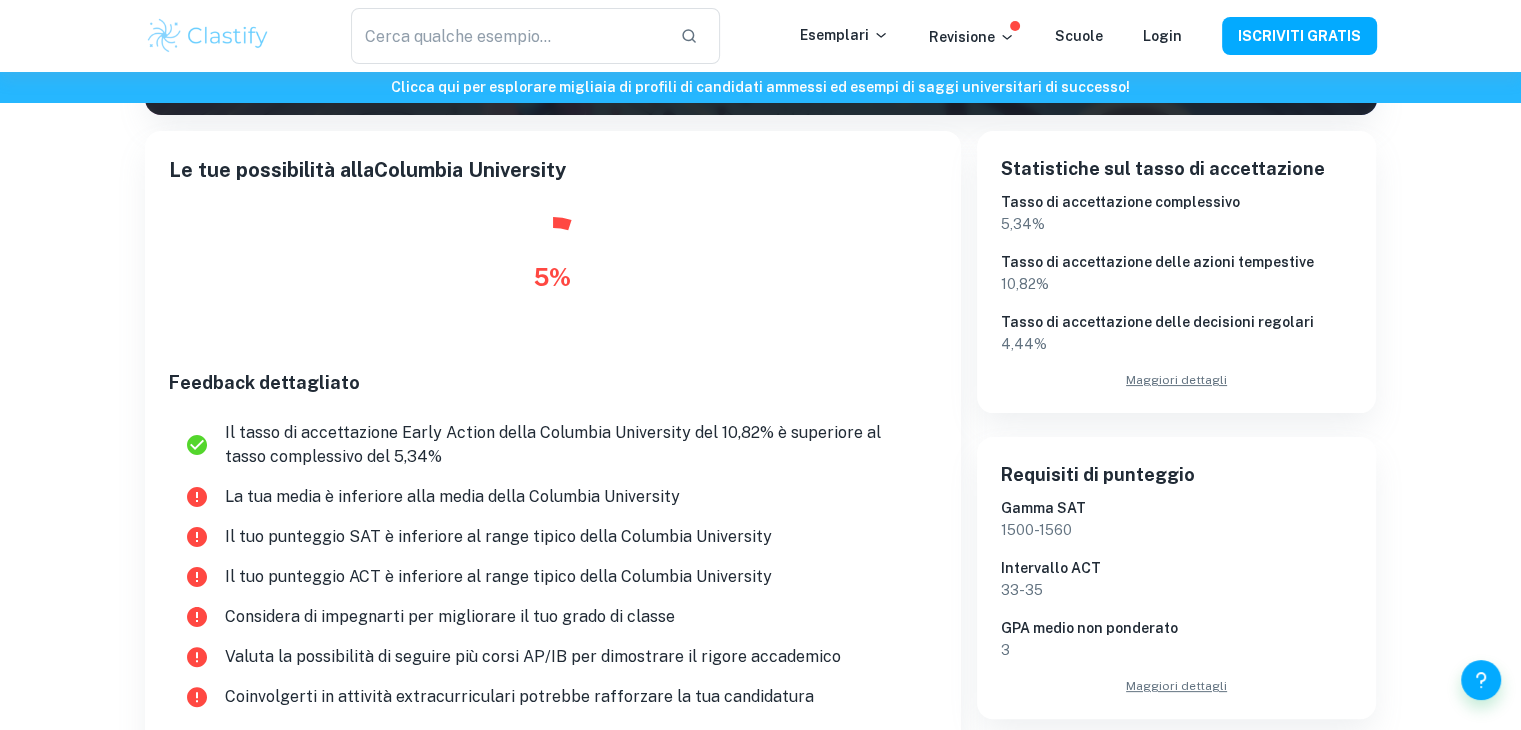 scroll, scrollTop: 0, scrollLeft: 0, axis: both 